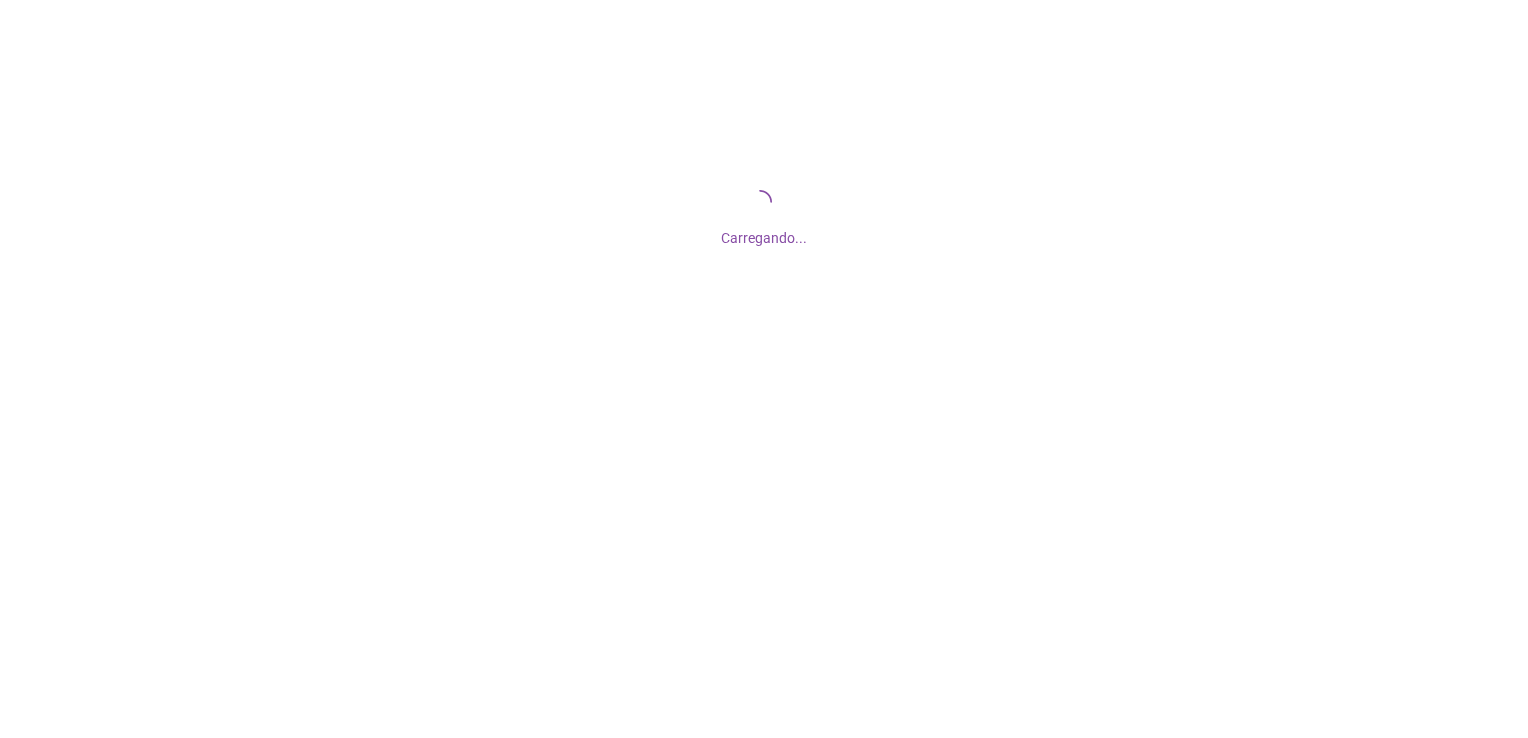 scroll, scrollTop: 0, scrollLeft: 0, axis: both 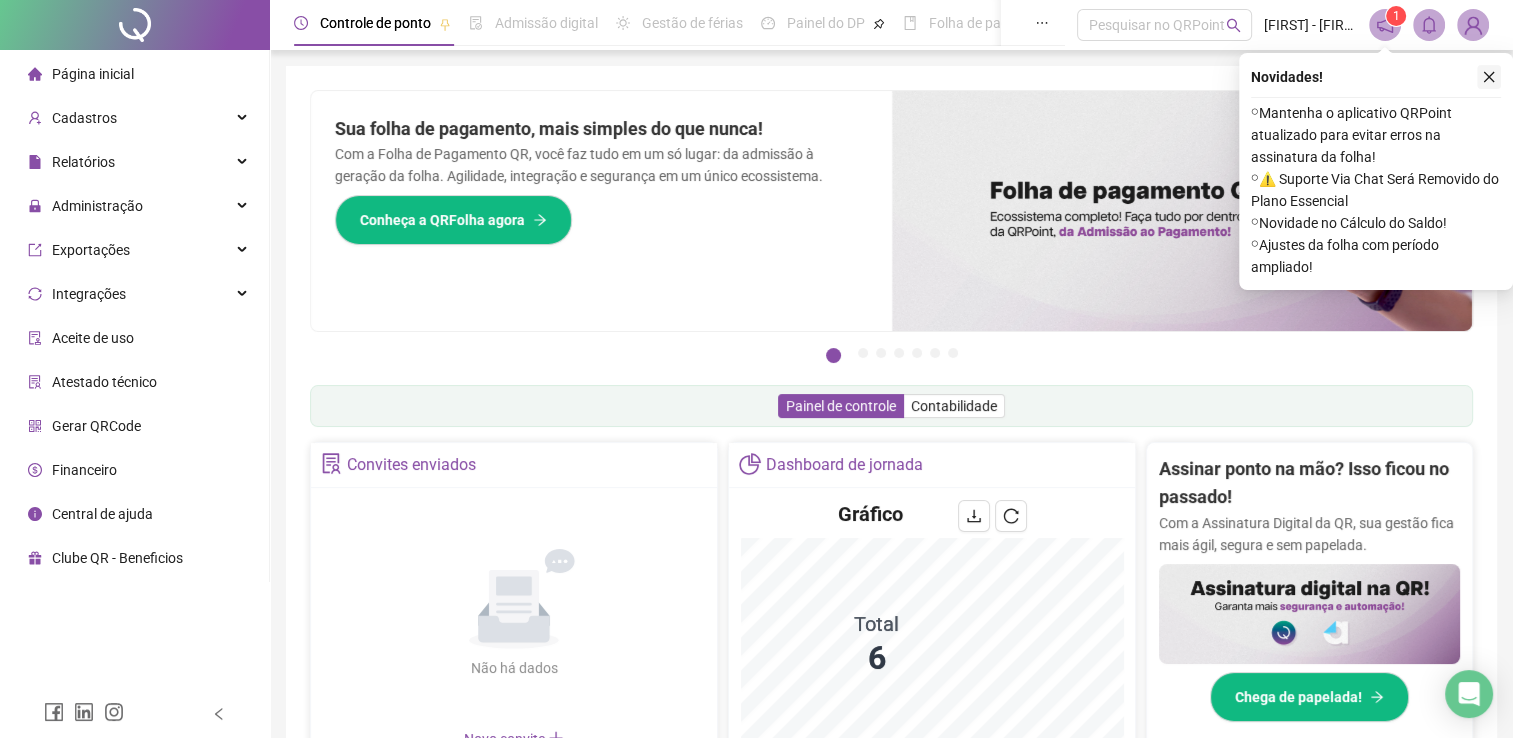 click at bounding box center (1489, 77) 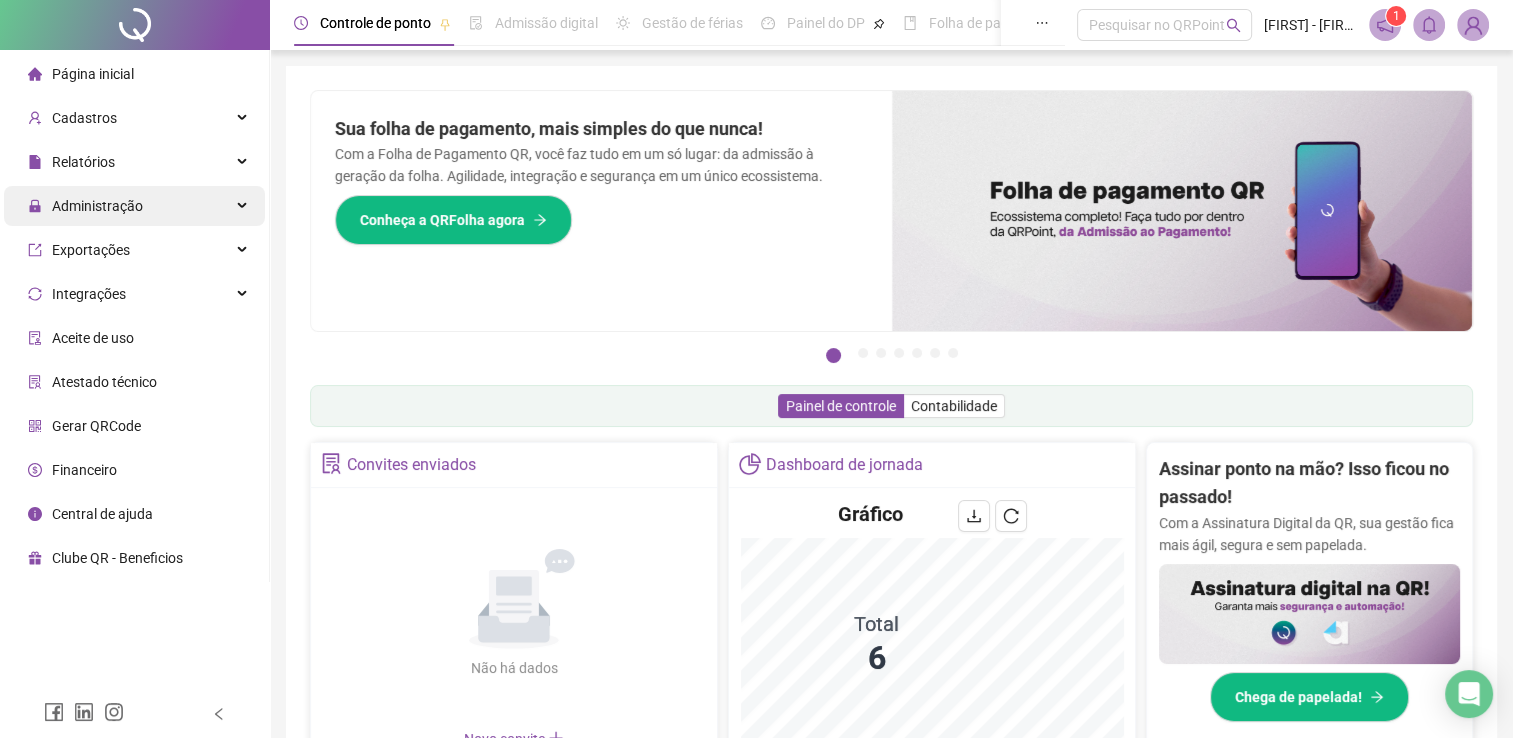 click on "Administração" at bounding box center [97, 206] 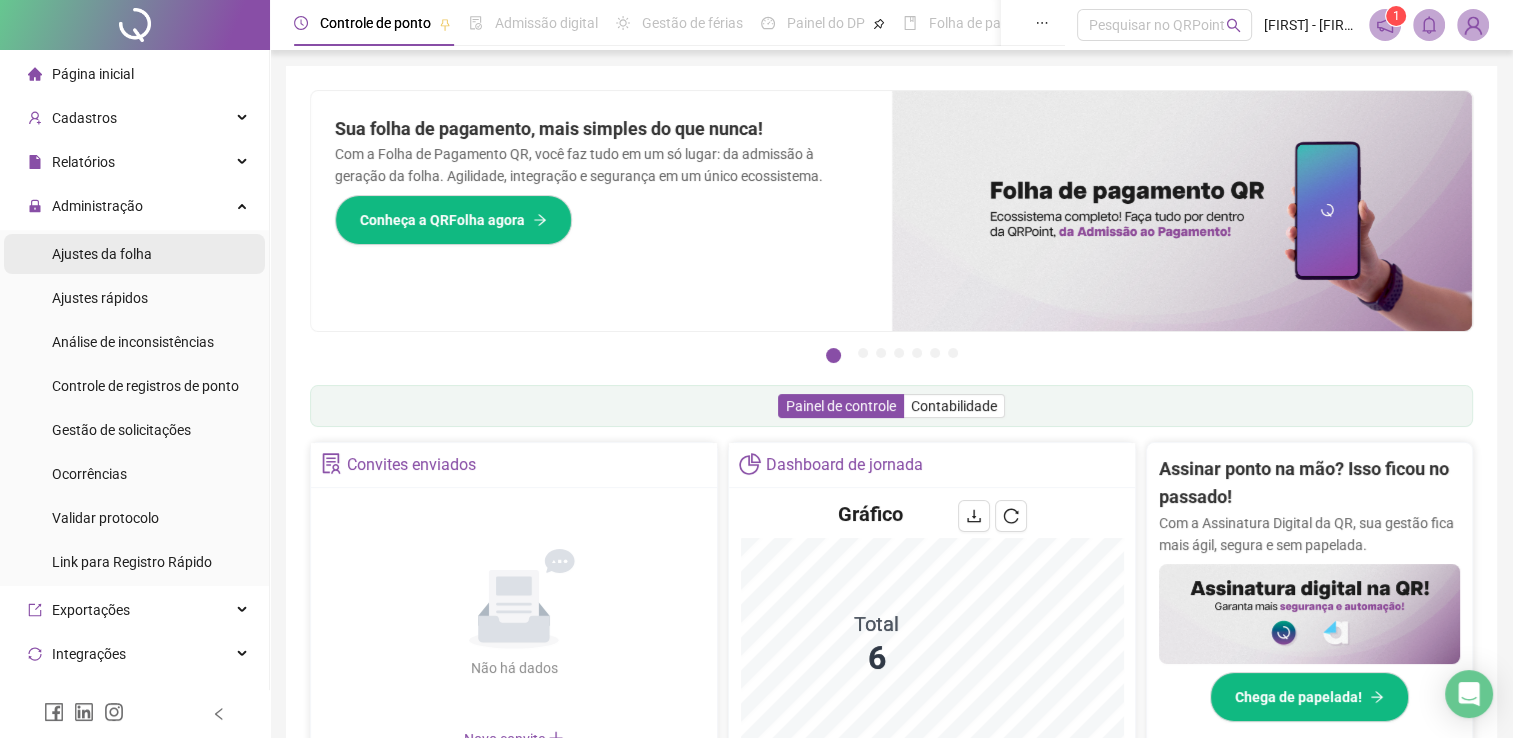 click on "Ajustes da folha" at bounding box center (102, 254) 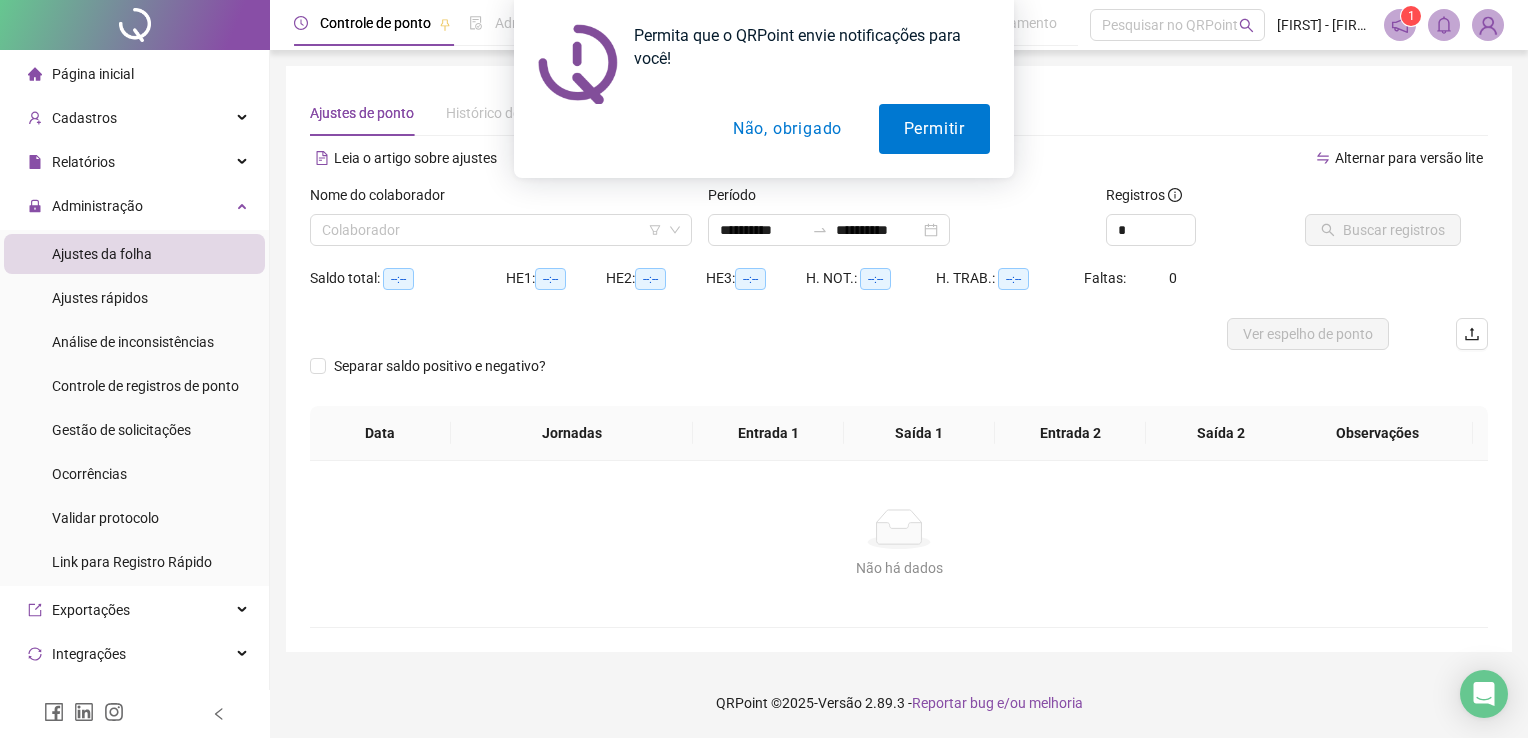 click on "Permita que o QRPoint envie notificações para você! Permitir Não, obrigado" at bounding box center [764, 89] 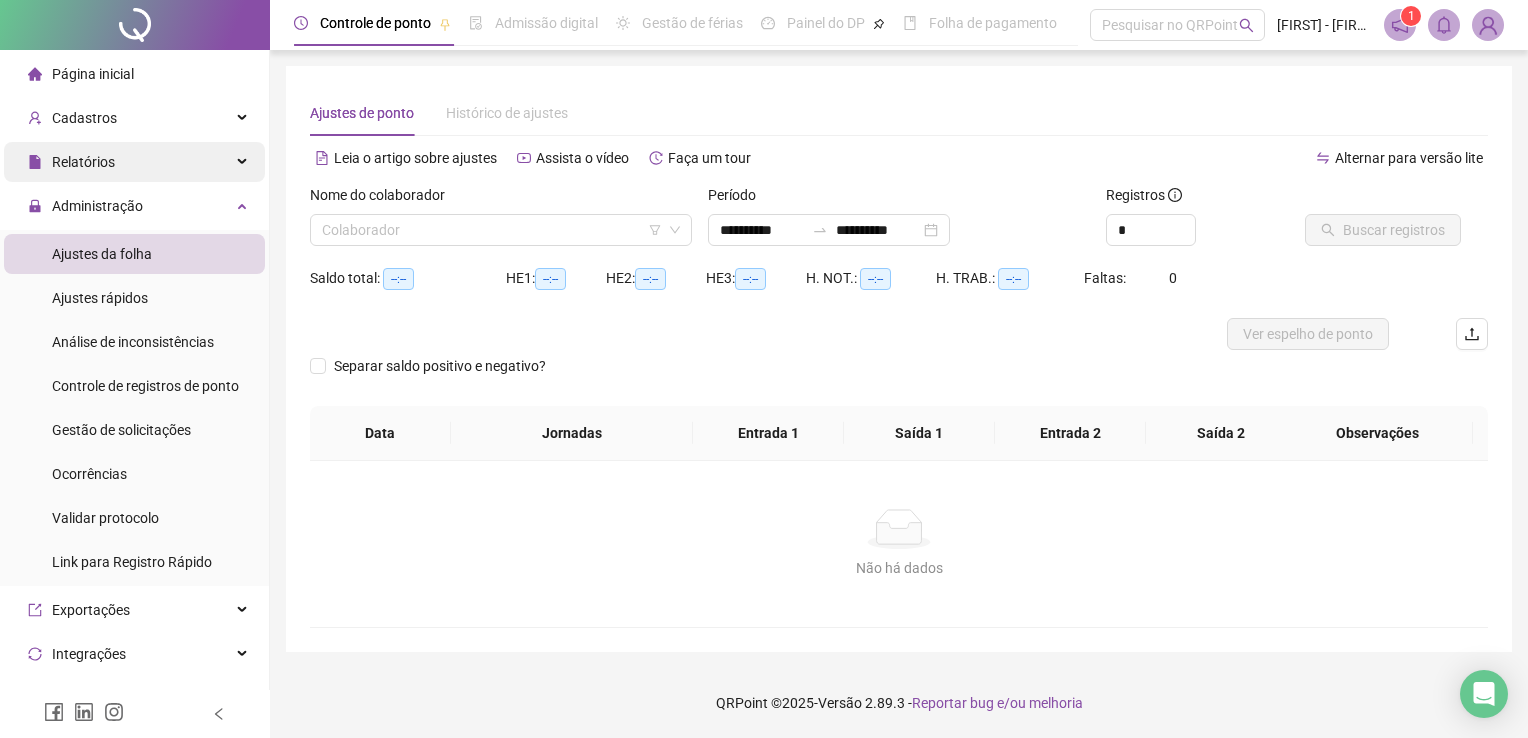 click on "Relatórios" at bounding box center (134, 162) 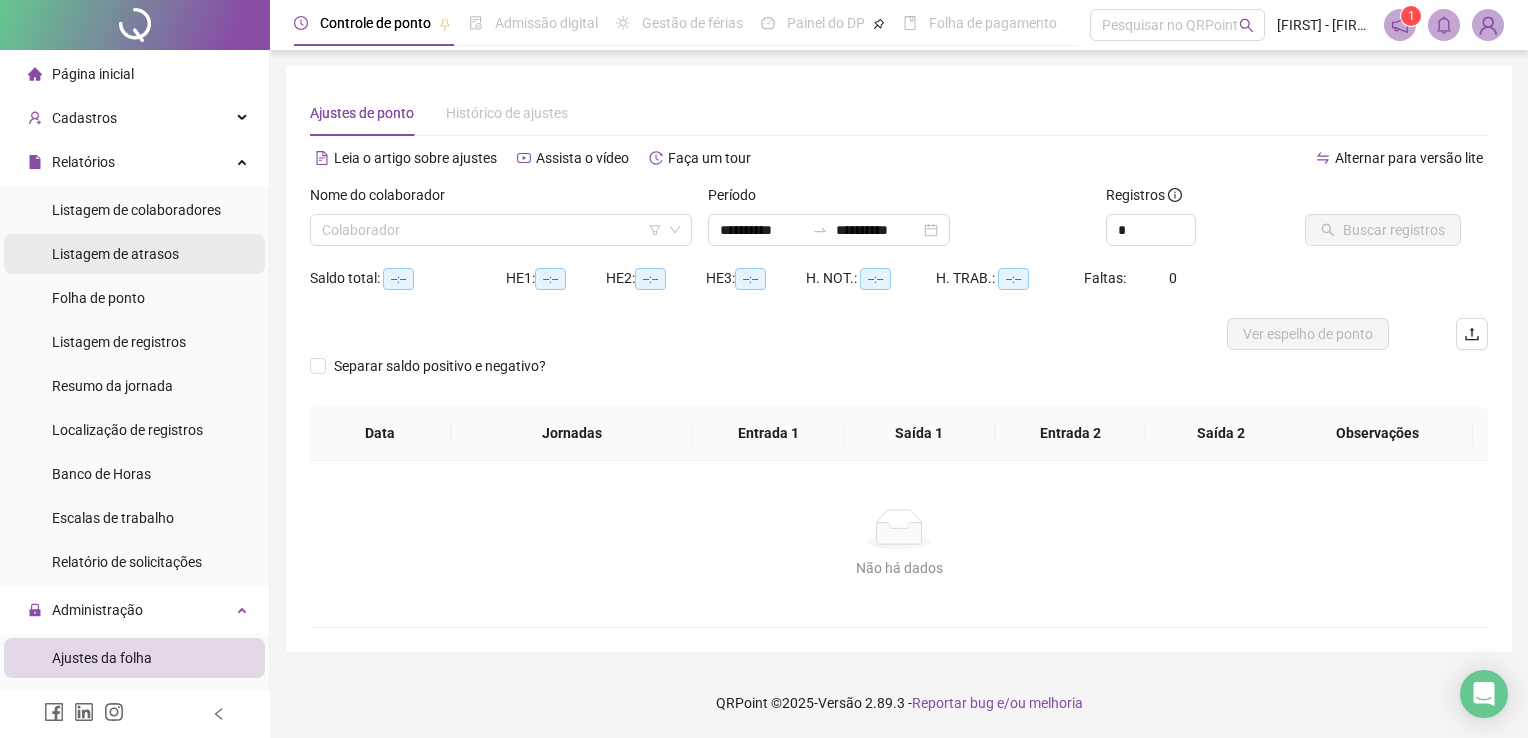 click on "Listagem de atrasos" at bounding box center [134, 254] 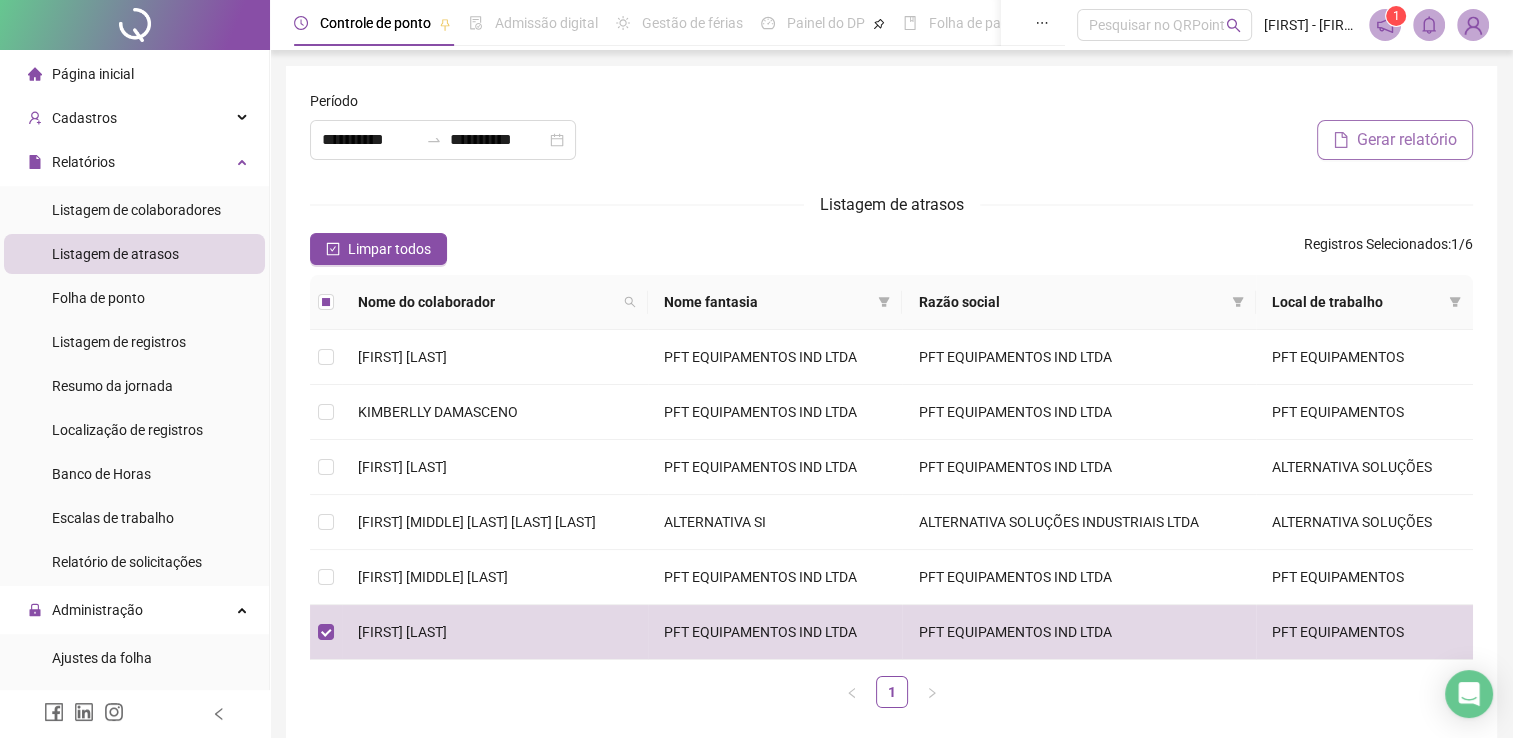 click on "Gerar relatório" at bounding box center (1407, 140) 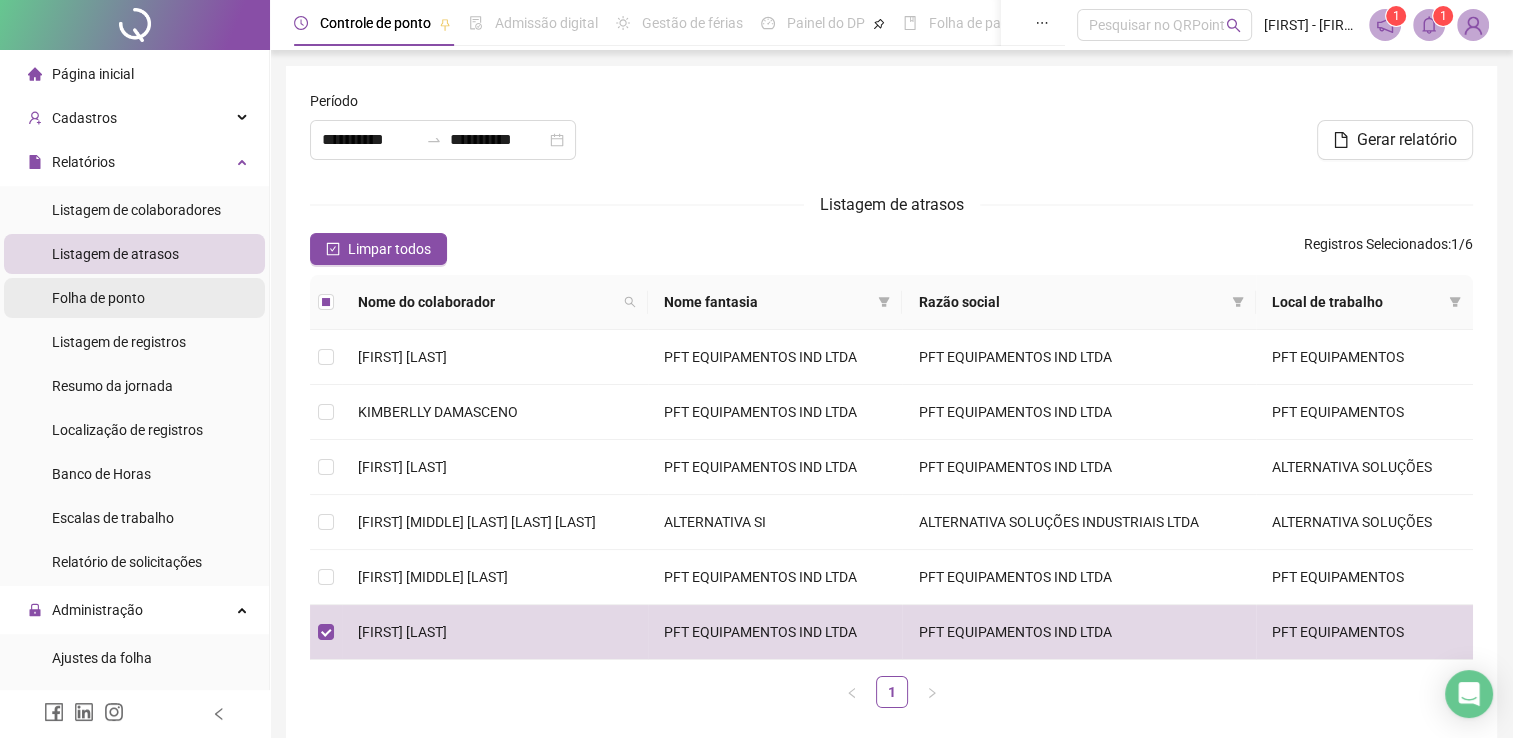 click on "Folha de ponto" at bounding box center (134, 298) 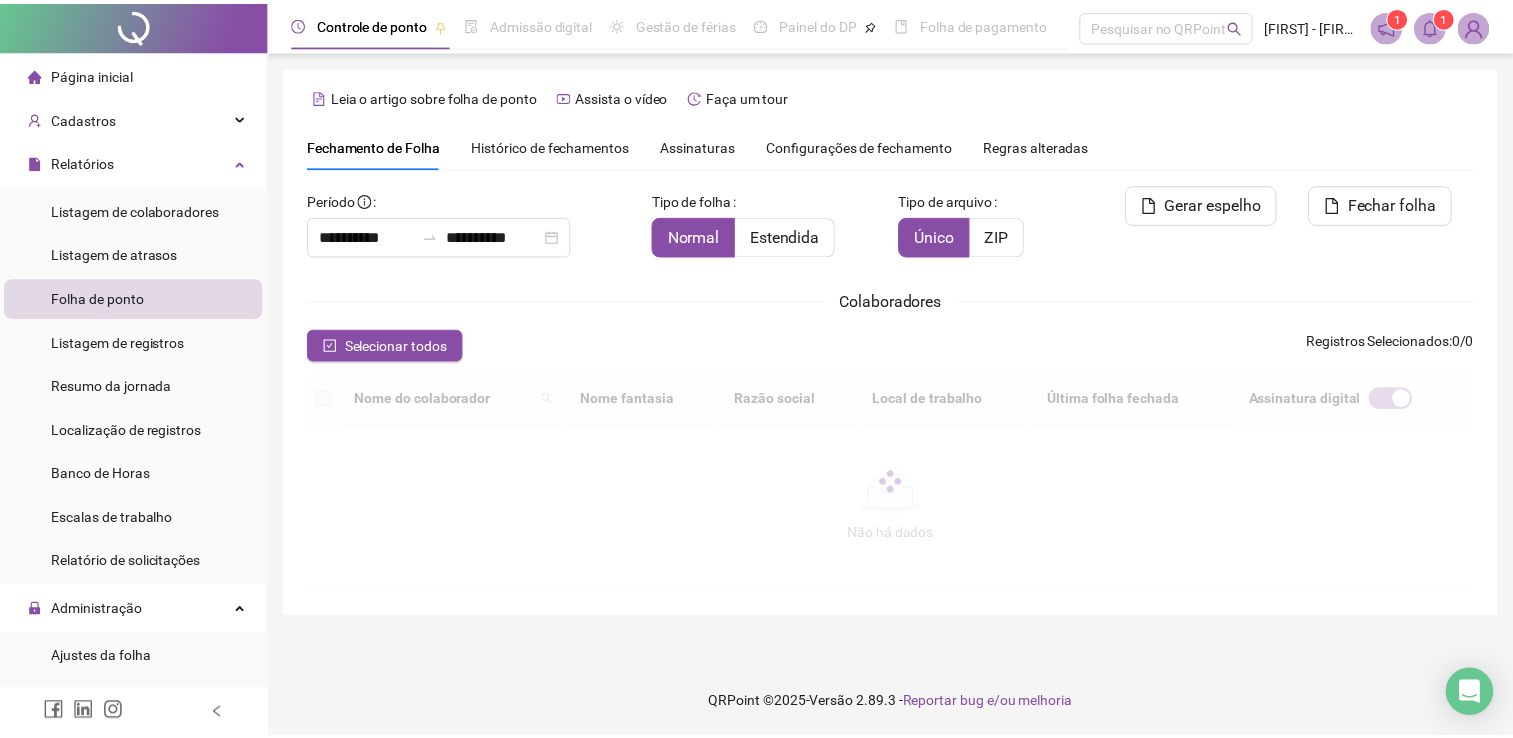 scroll, scrollTop: 29, scrollLeft: 0, axis: vertical 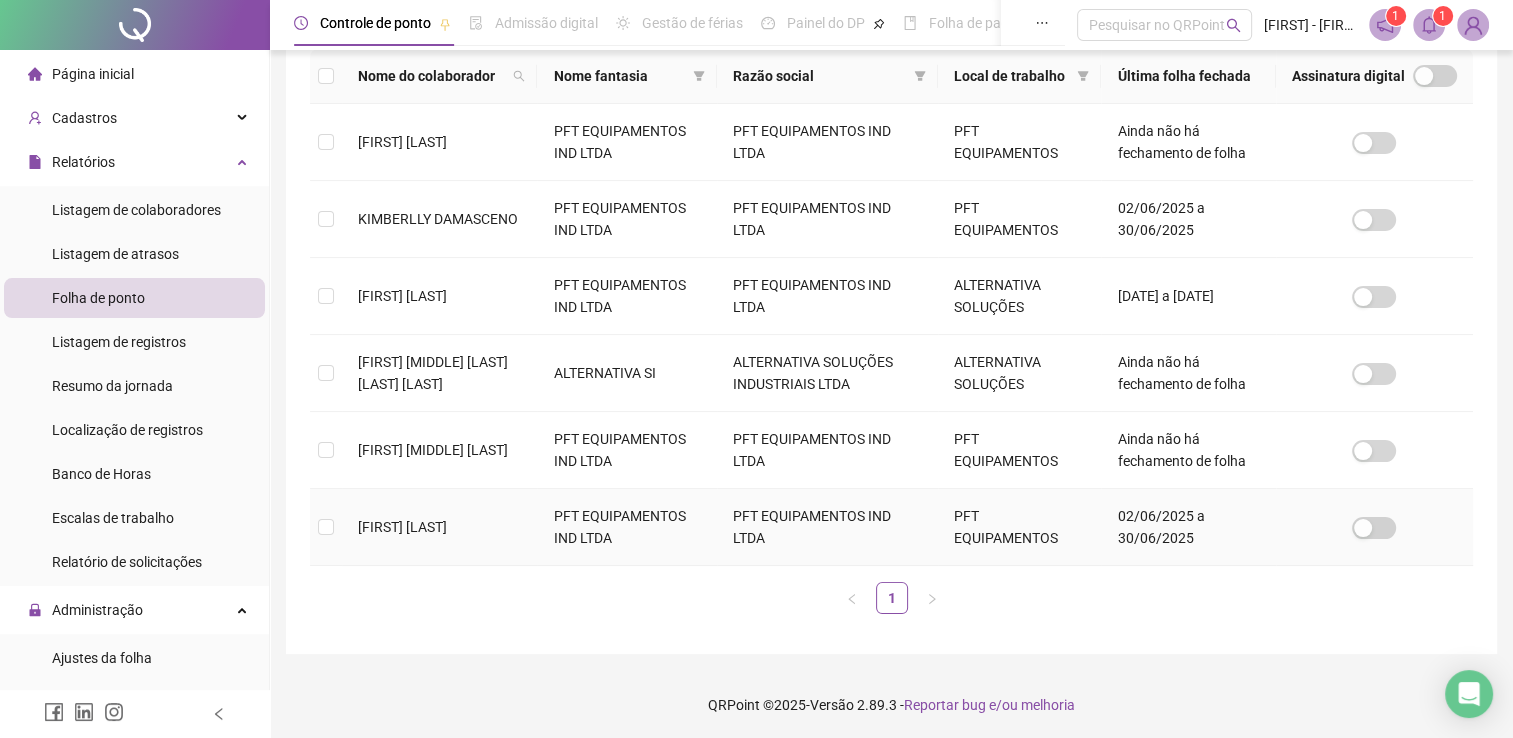 click on "[FIRST] [LAST]" at bounding box center [402, 527] 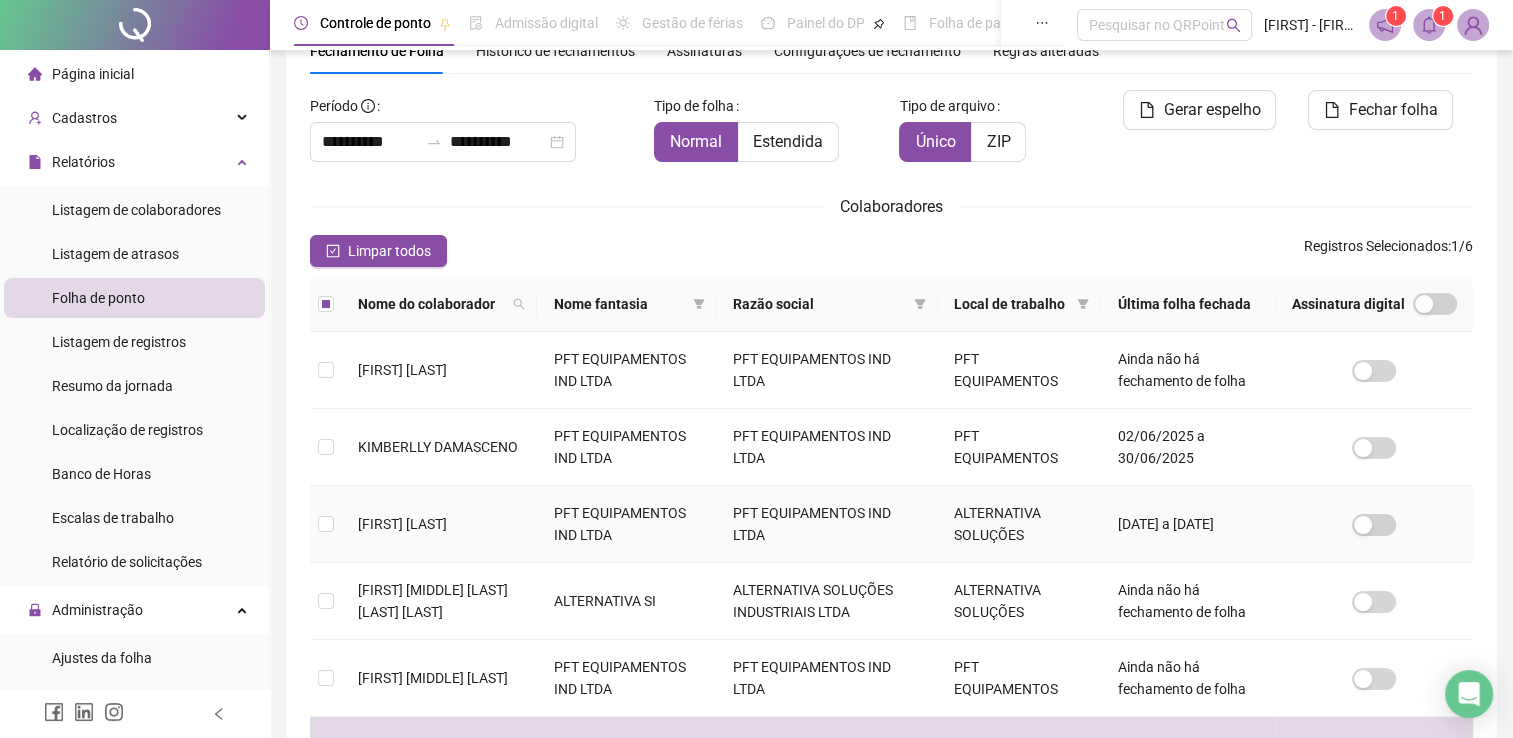 scroll, scrollTop: 0, scrollLeft: 0, axis: both 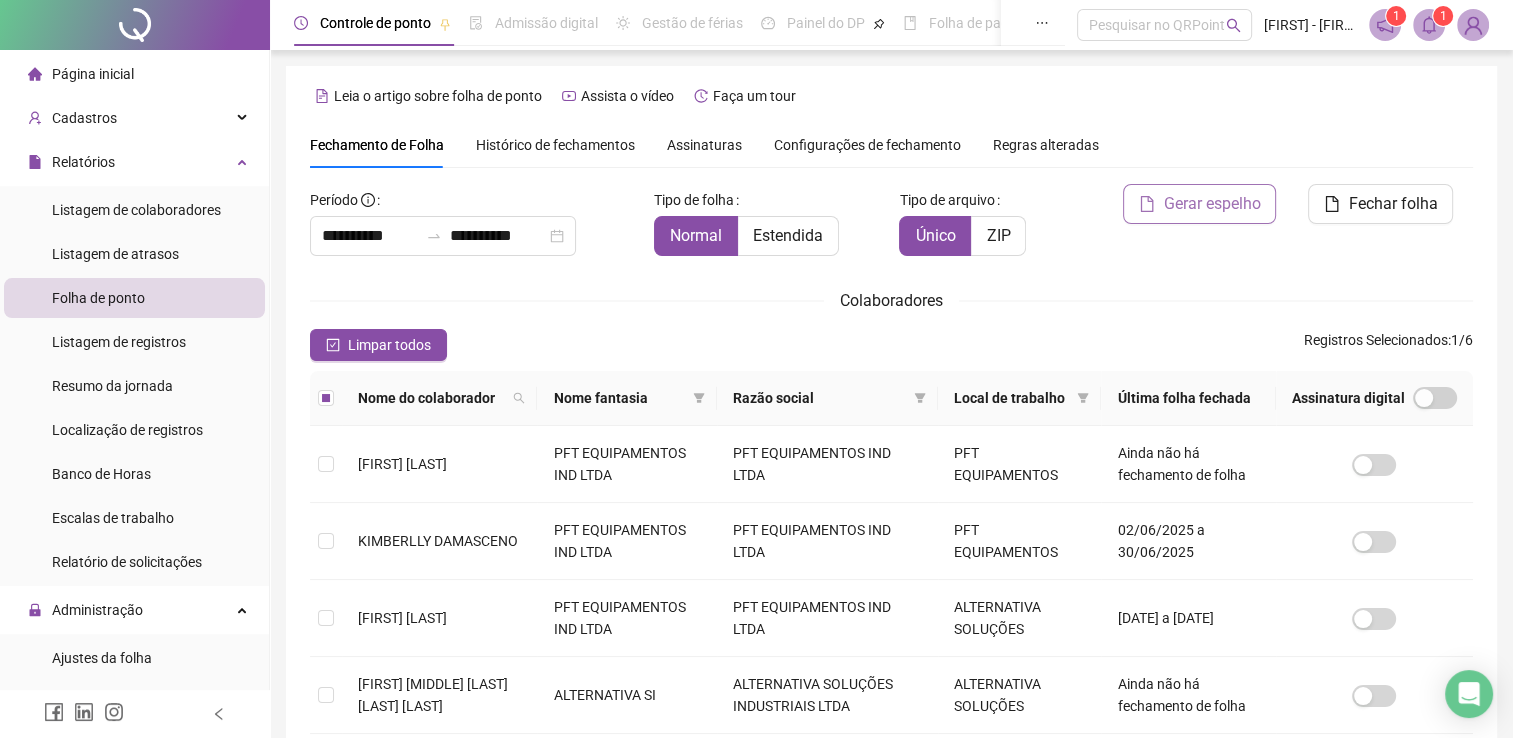 click on "Gerar espelho" at bounding box center [1211, 204] 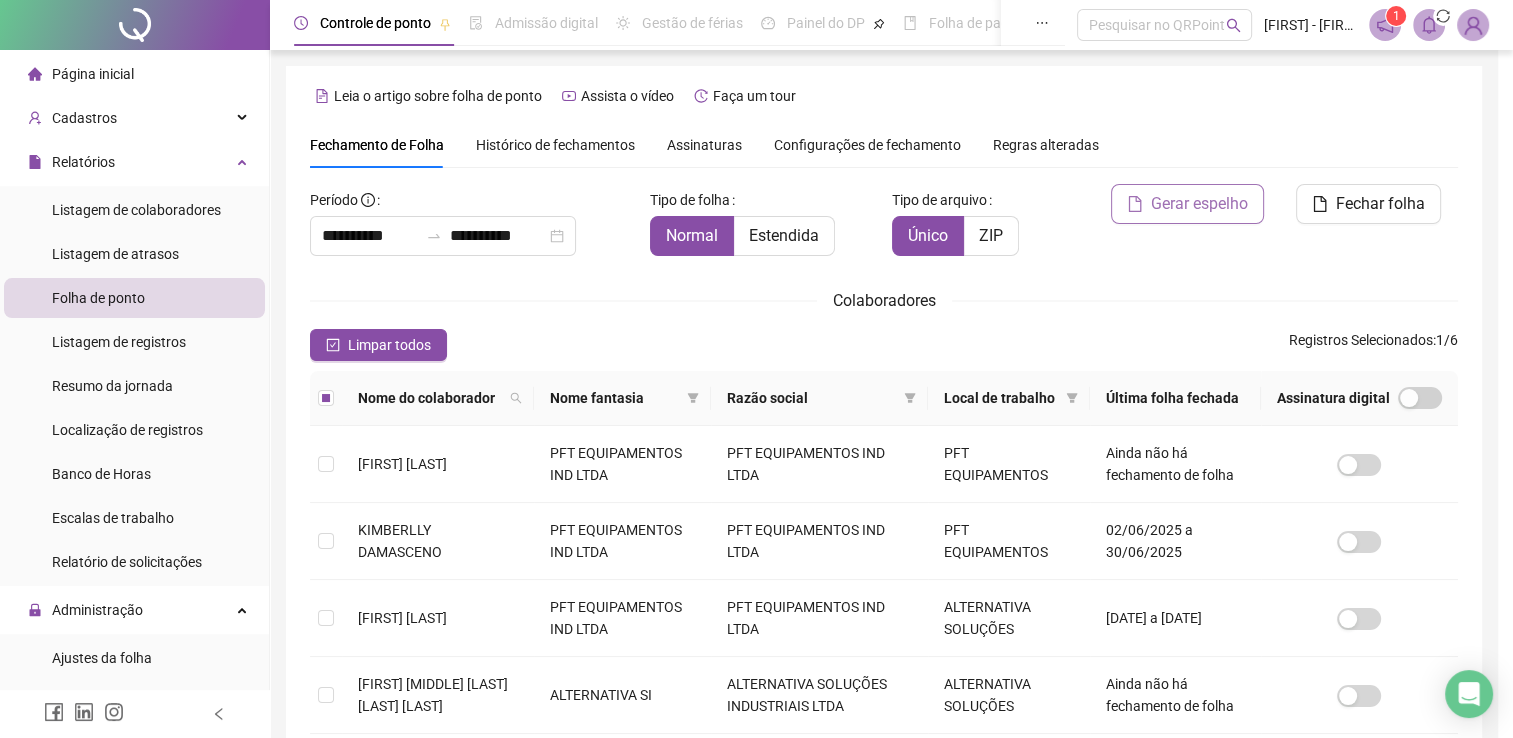 scroll, scrollTop: 29, scrollLeft: 0, axis: vertical 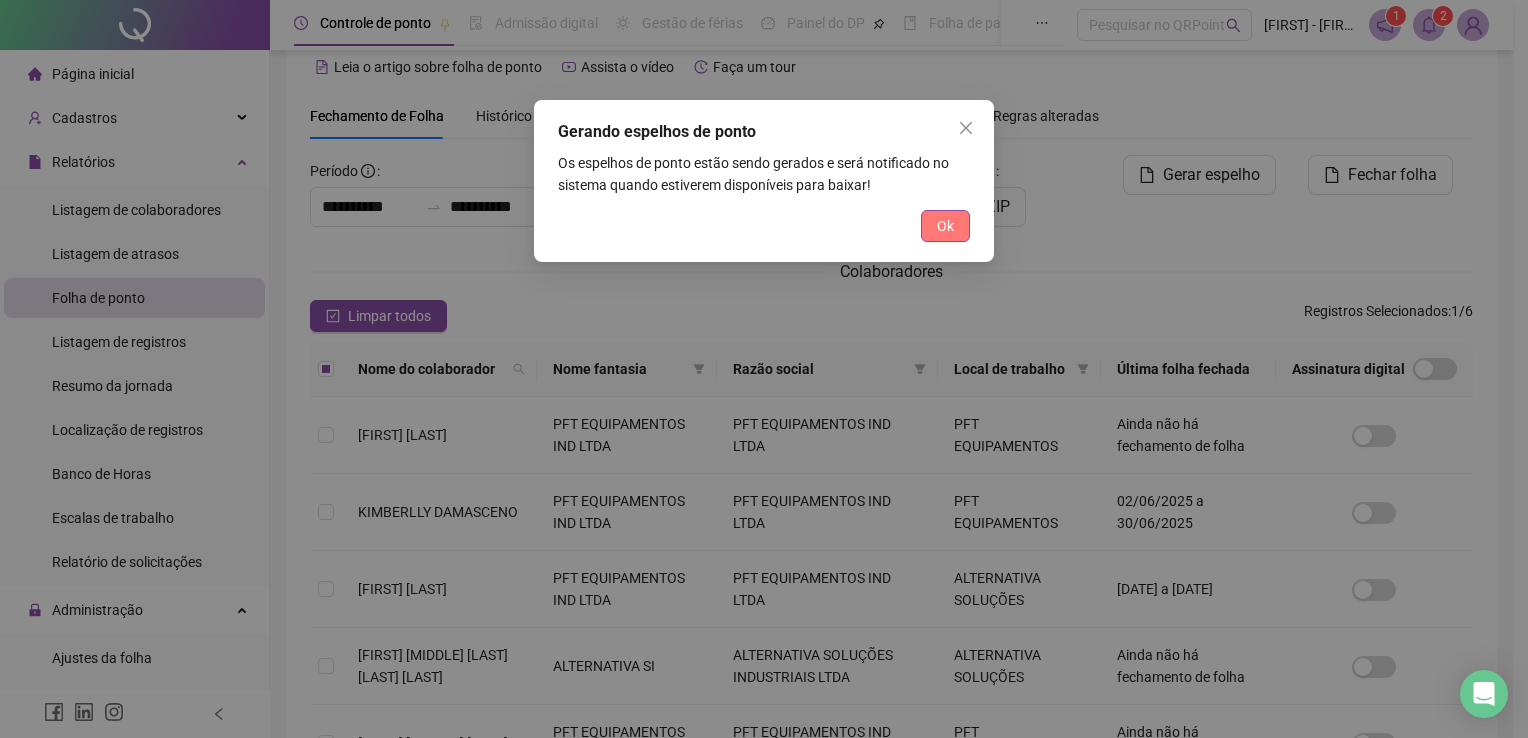 click on "Ok" at bounding box center [945, 226] 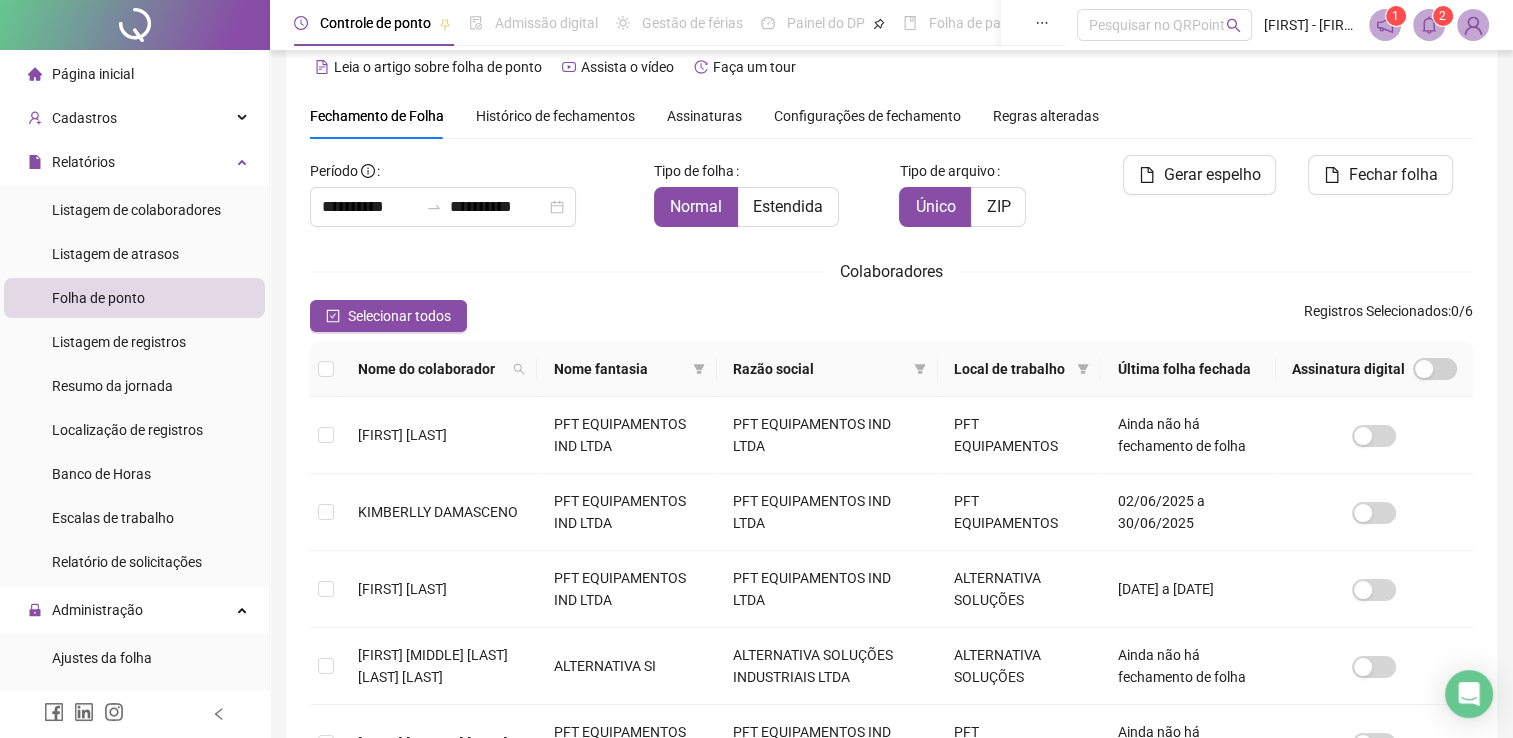 click 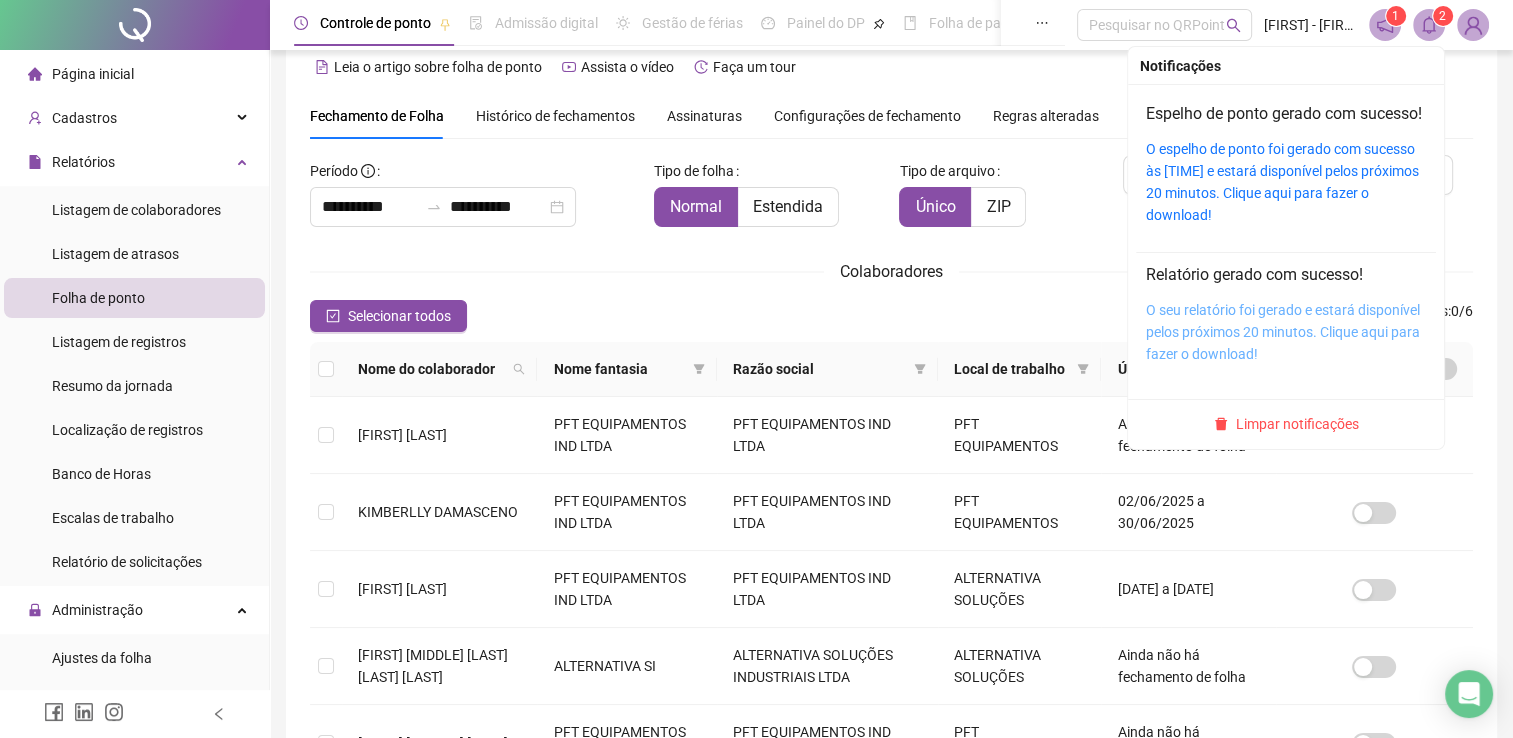click on "O seu relatório foi gerado e estará disponível pelos próximos 20 minutos.
Clique aqui para fazer o download!" at bounding box center (1283, 332) 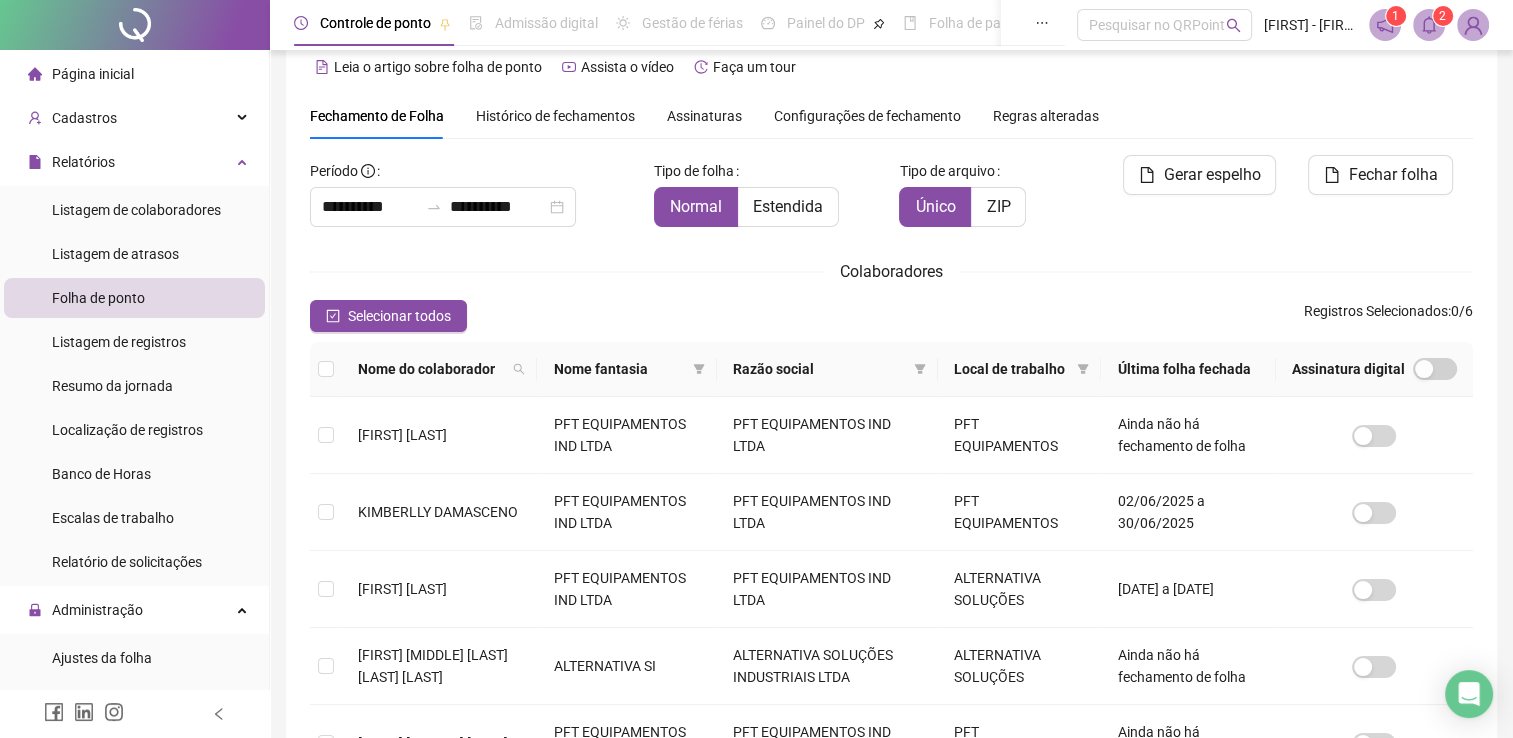 click 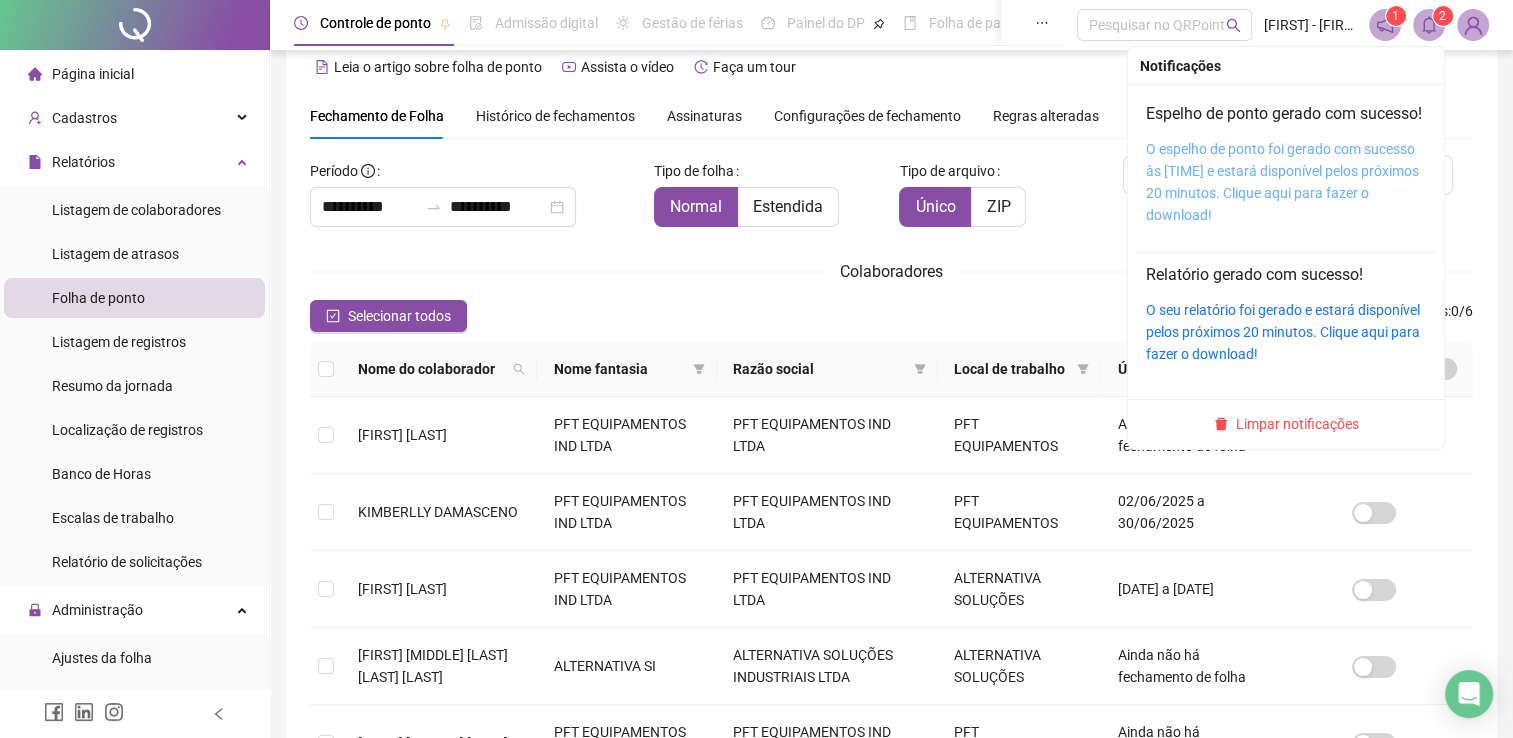 click on "O espelho de ponto foi gerado com sucesso às [TIME] e estará disponível pelos próximos 20 minutos.
Clique aqui para fazer o download!" at bounding box center (1282, 182) 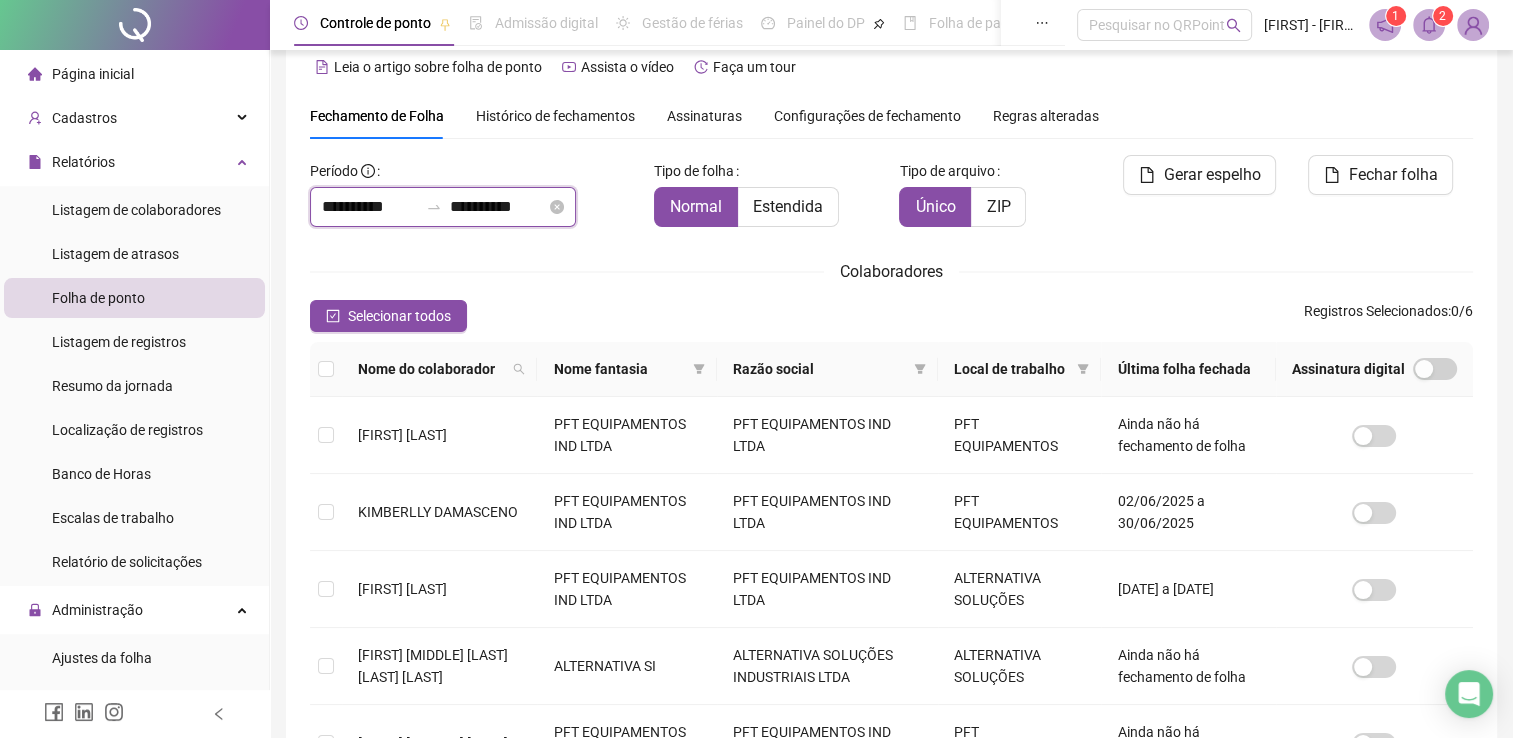 click on "**********" at bounding box center [370, 207] 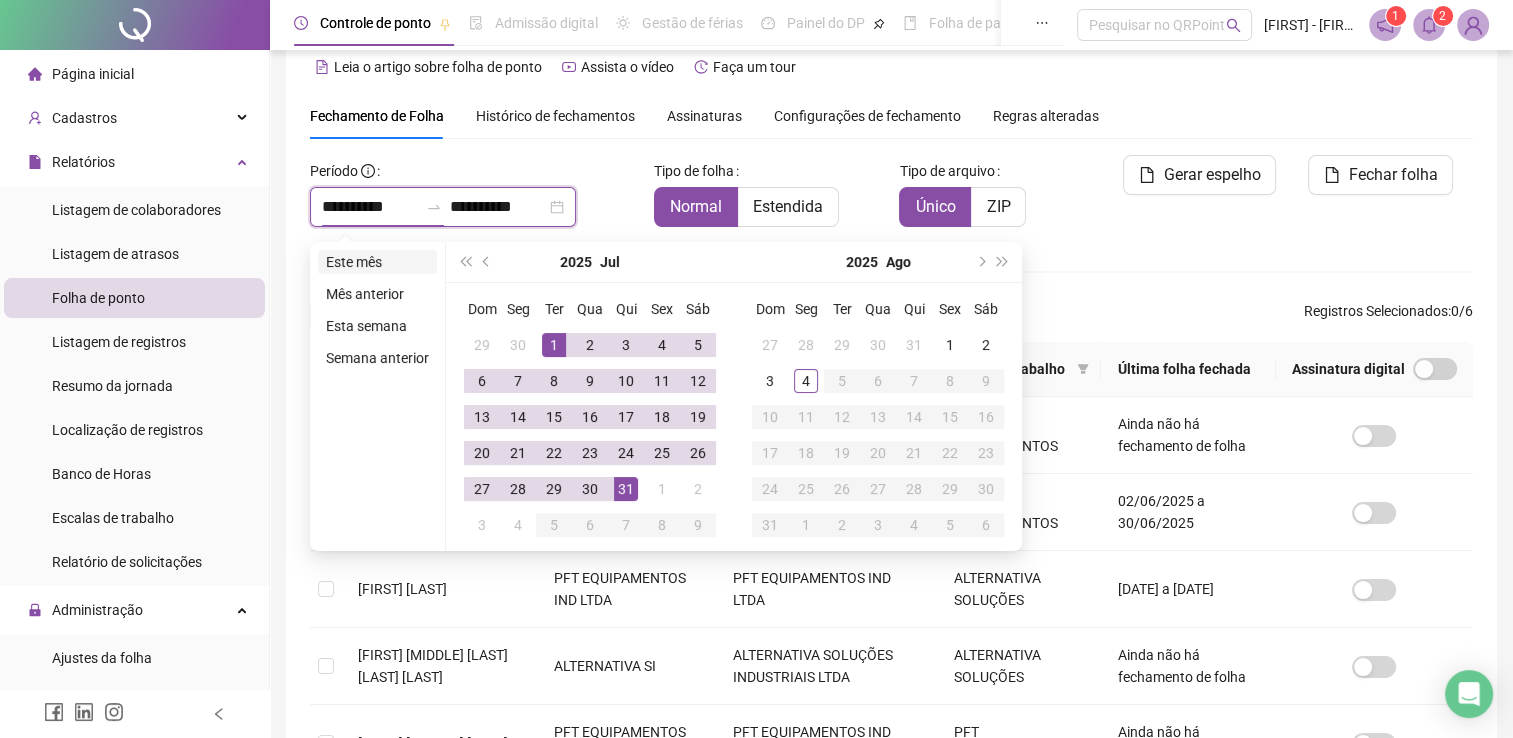 type on "**********" 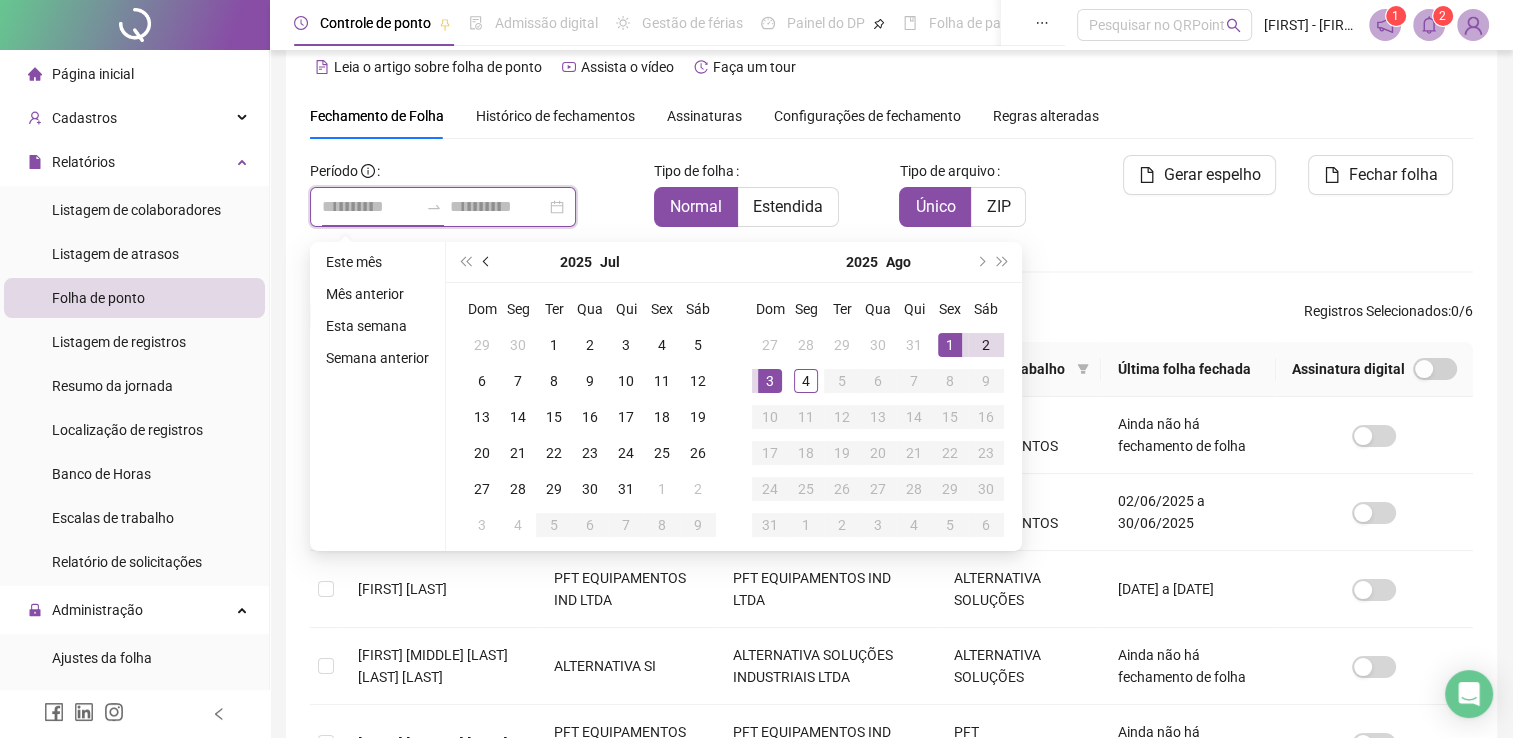 type on "**********" 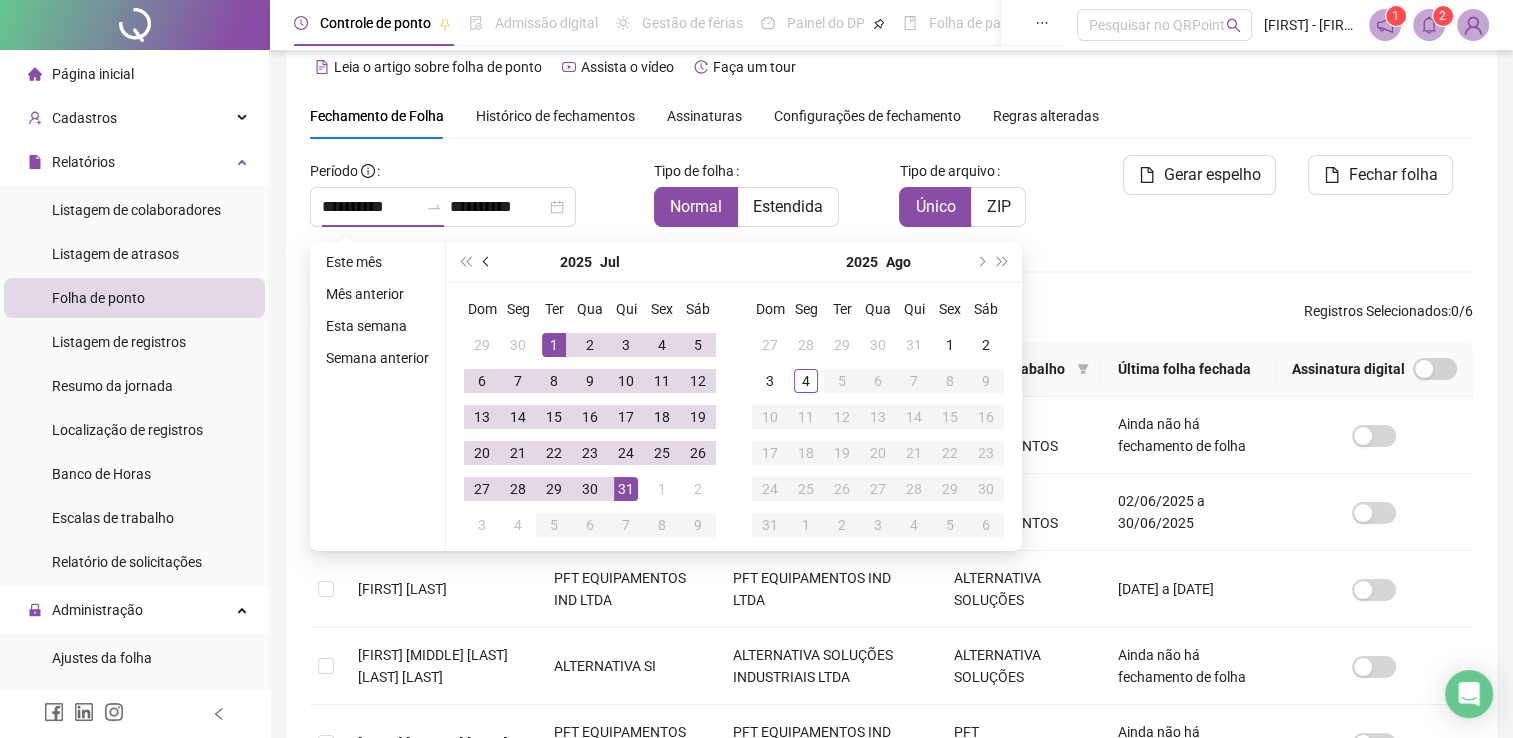 click at bounding box center [487, 262] 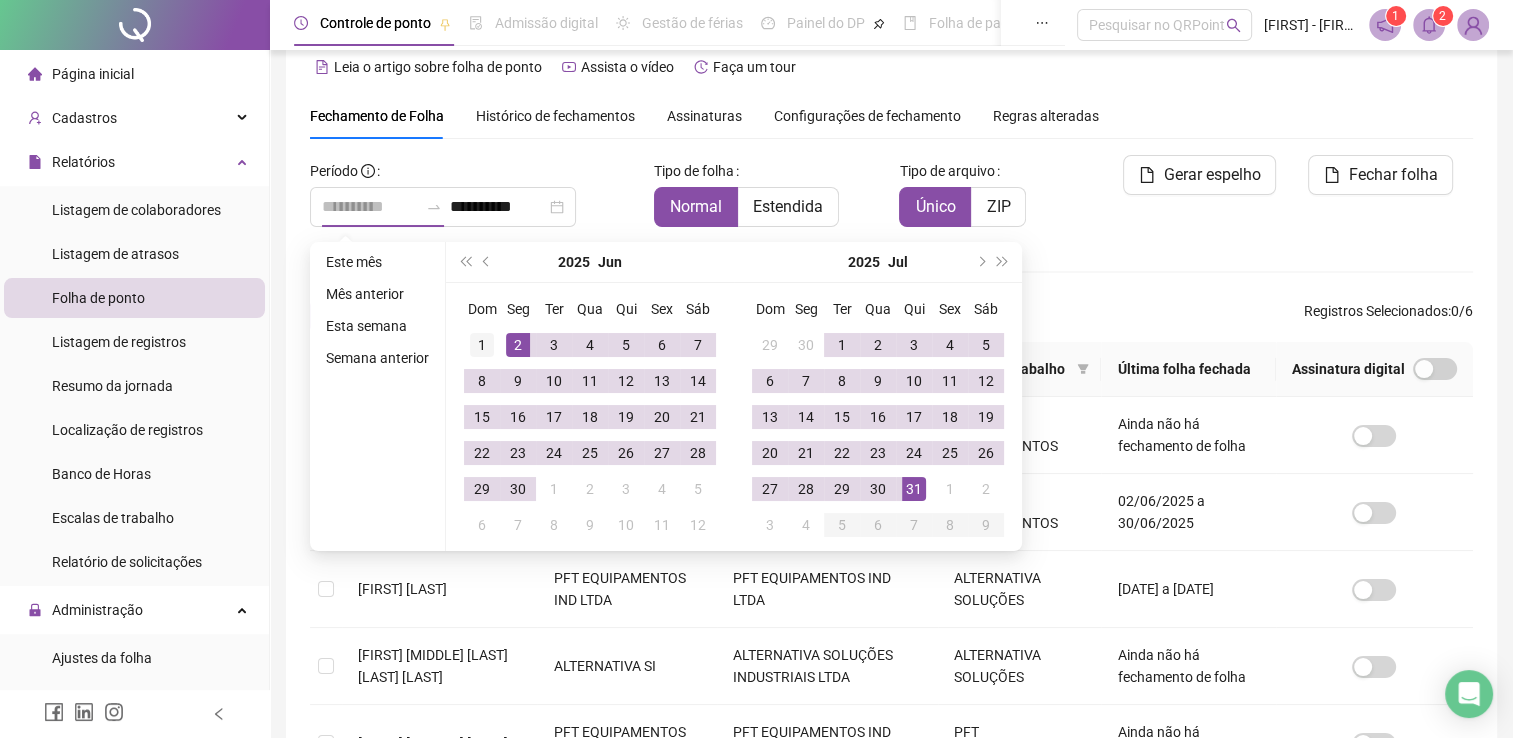 type on "**********" 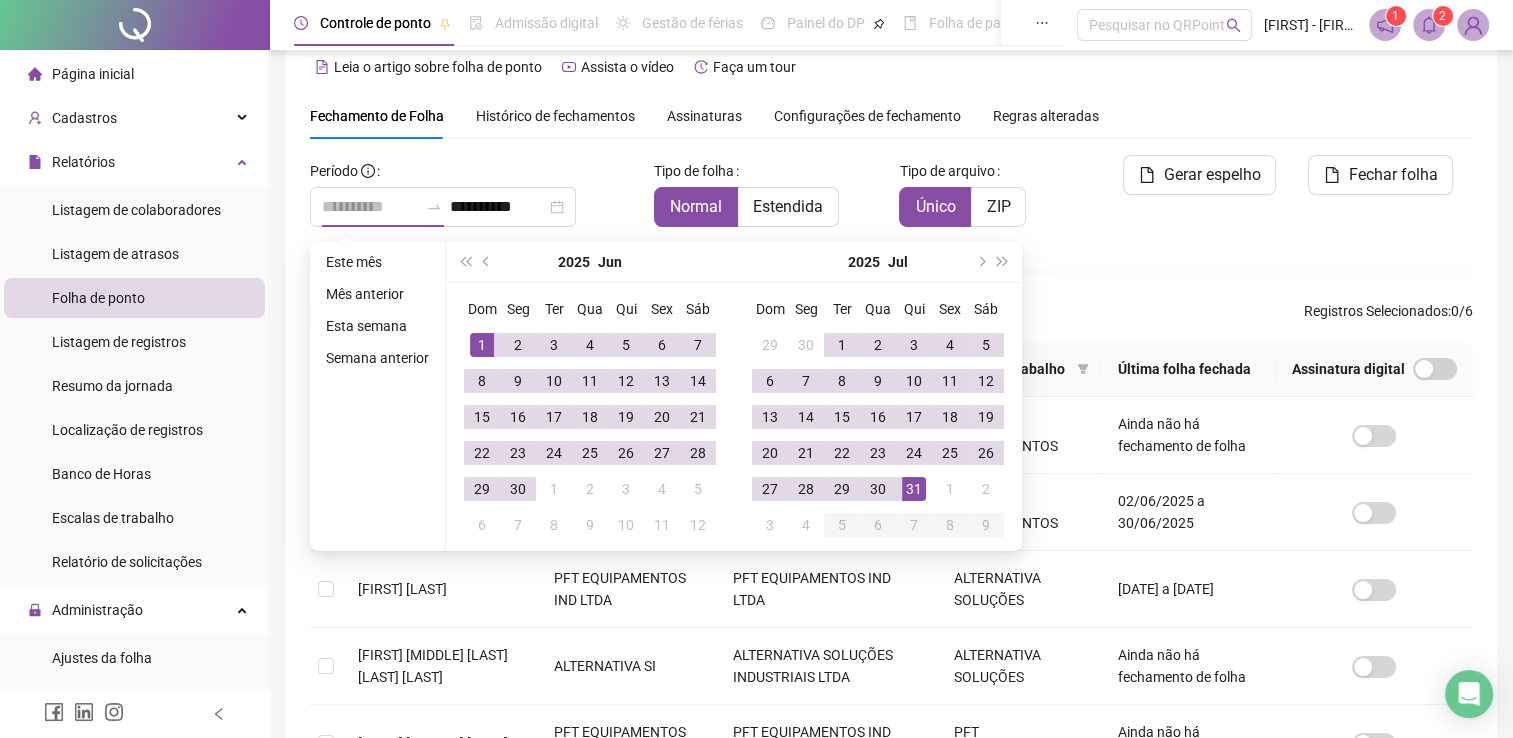 click on "1" at bounding box center (482, 345) 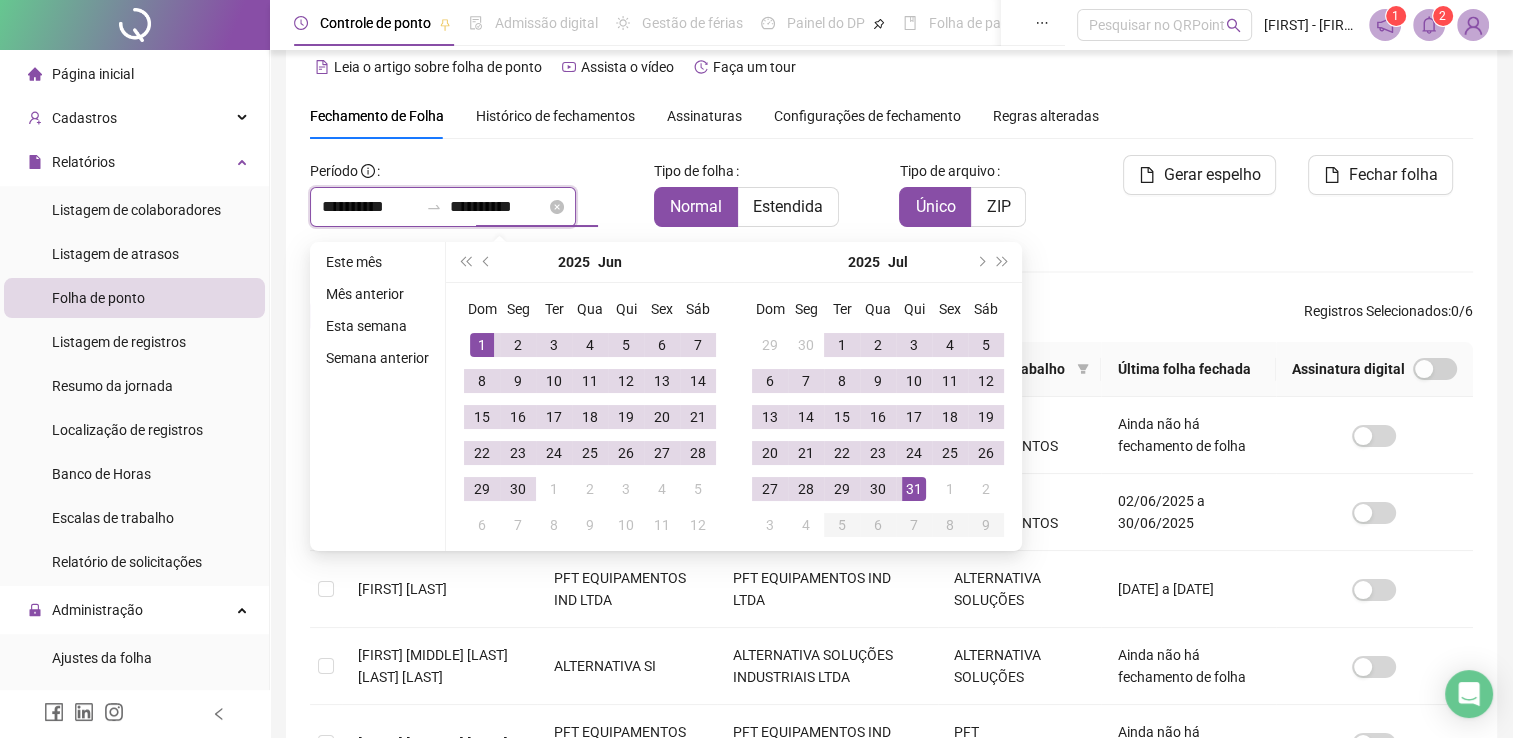 click on "**********" at bounding box center (498, 207) 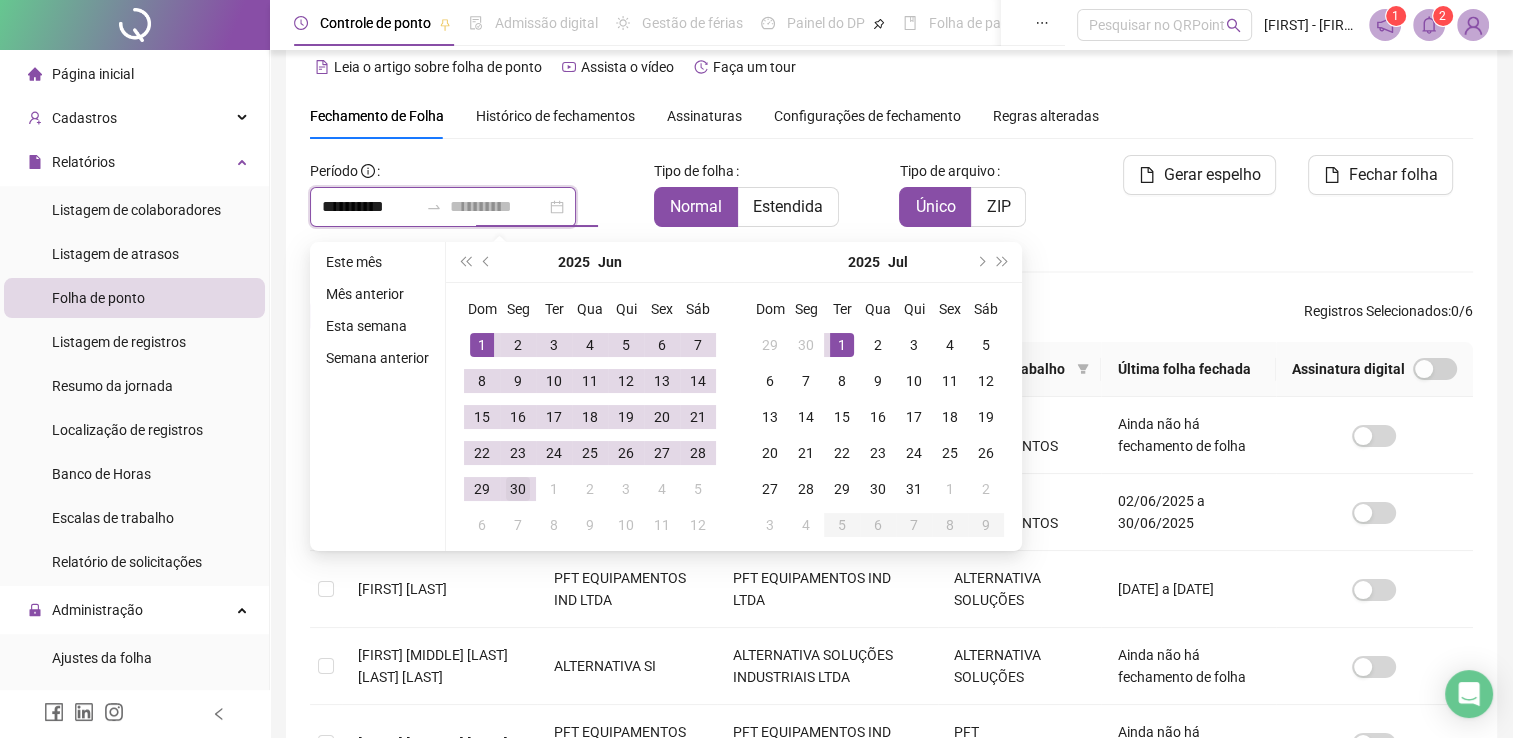 type on "**********" 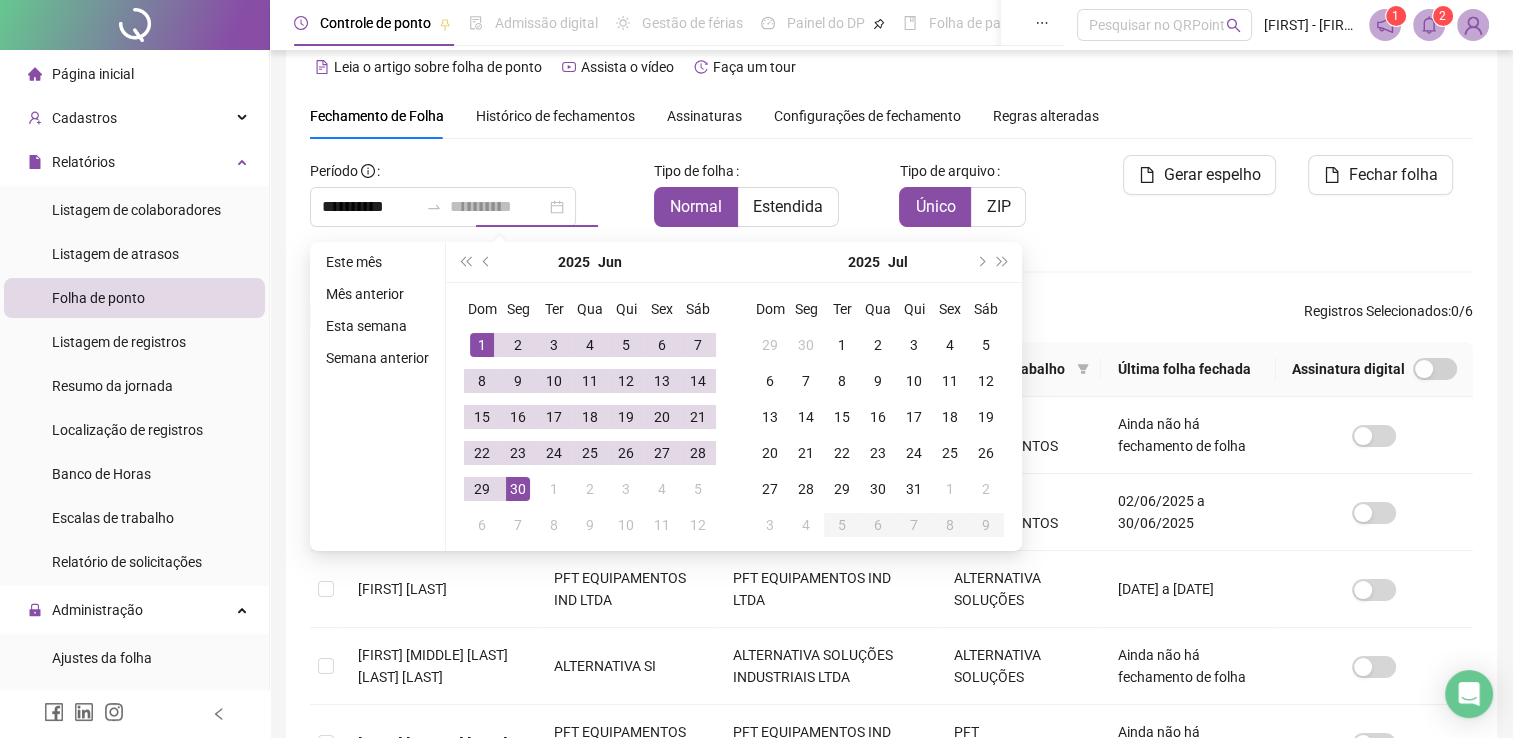 click on "30" at bounding box center [518, 489] 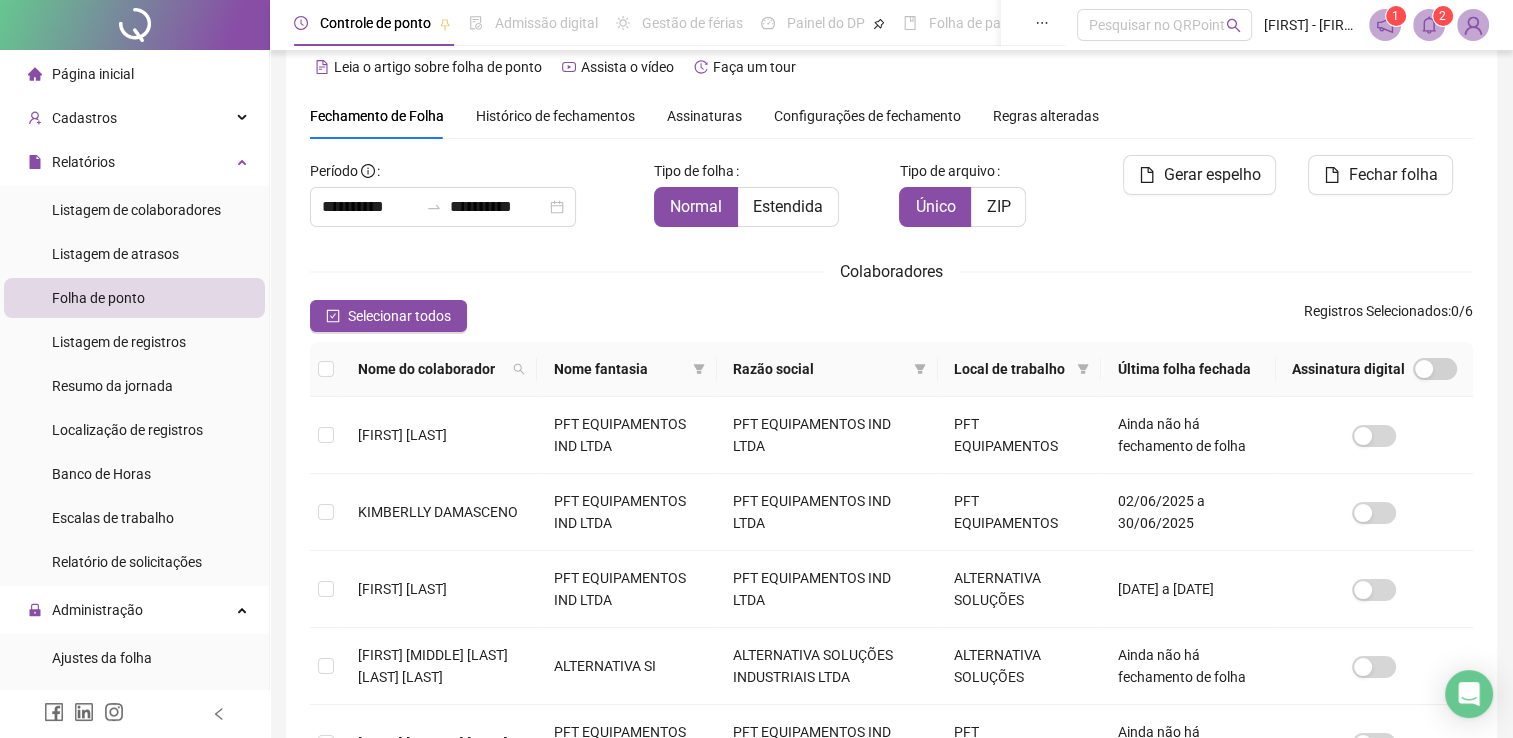 click on "Colaboradores" at bounding box center (891, 271) 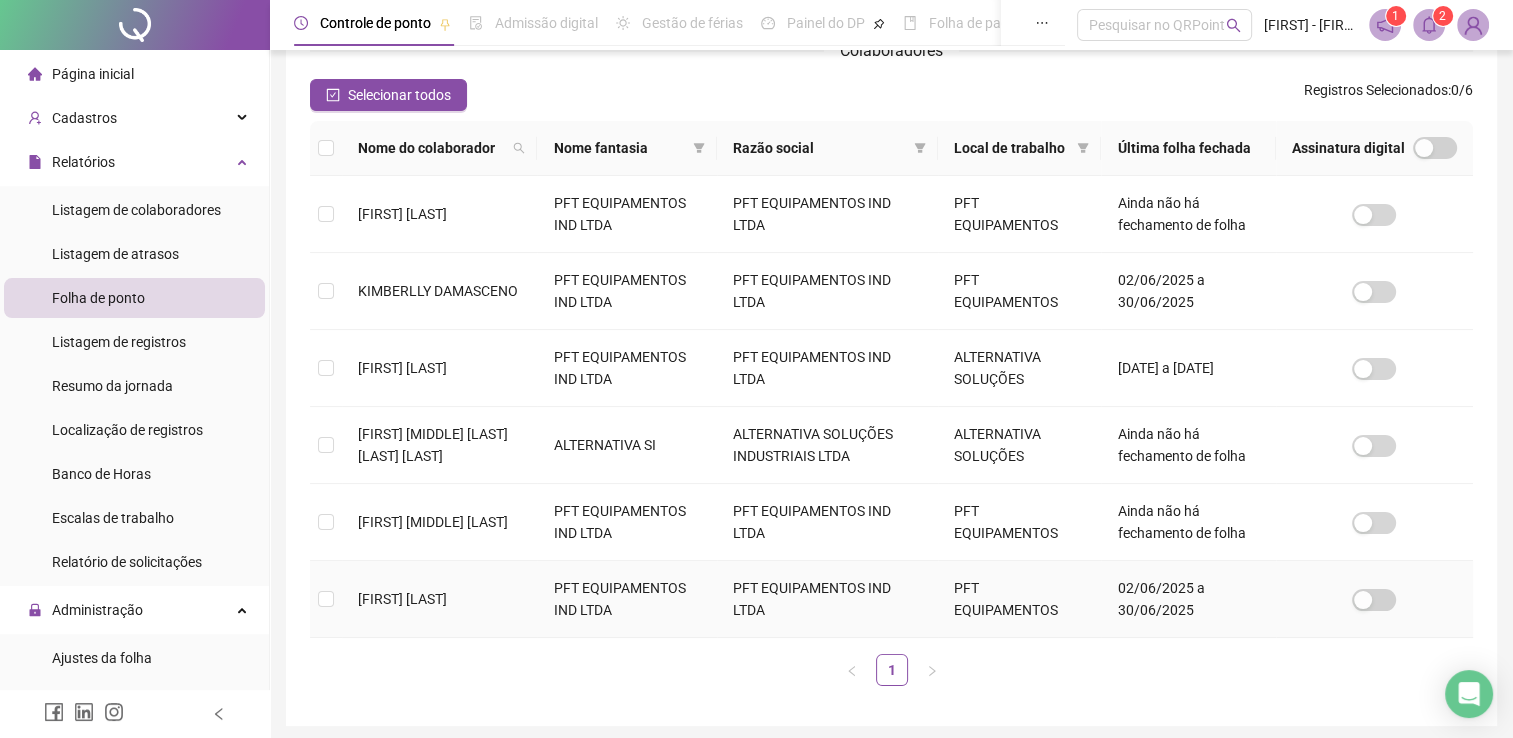 scroll, scrollTop: 322, scrollLeft: 0, axis: vertical 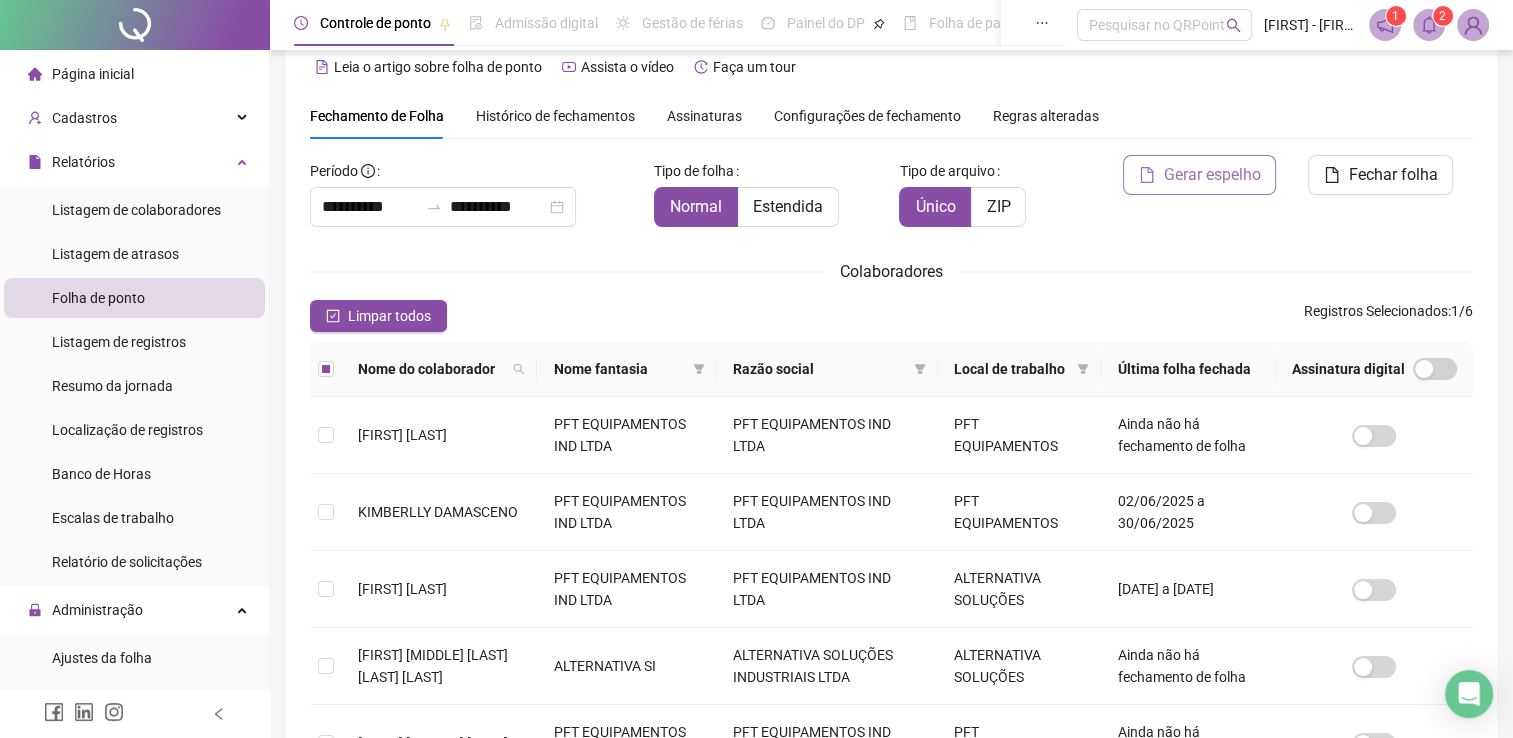 click on "Gerar espelho" at bounding box center [1211, 175] 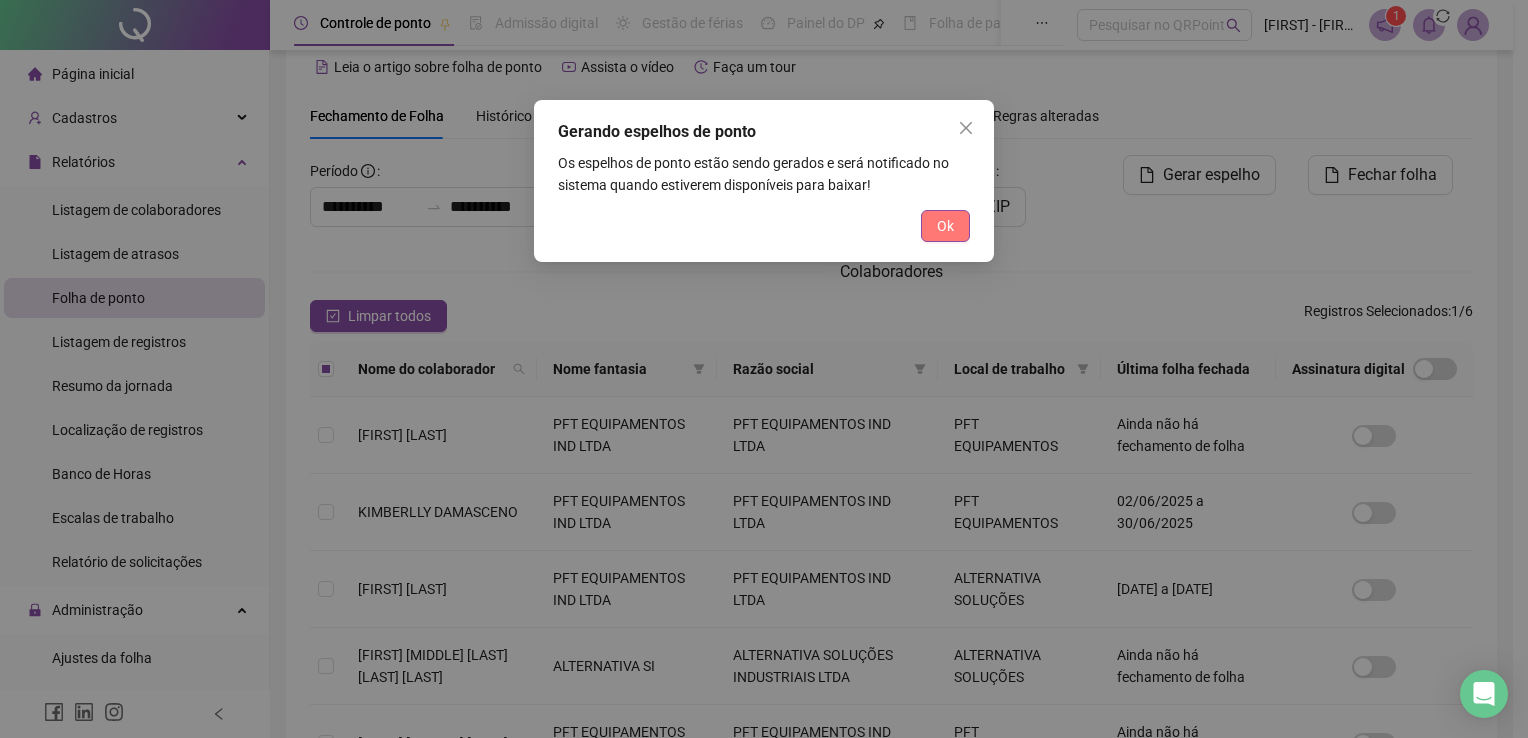 click on "Ok" at bounding box center [945, 226] 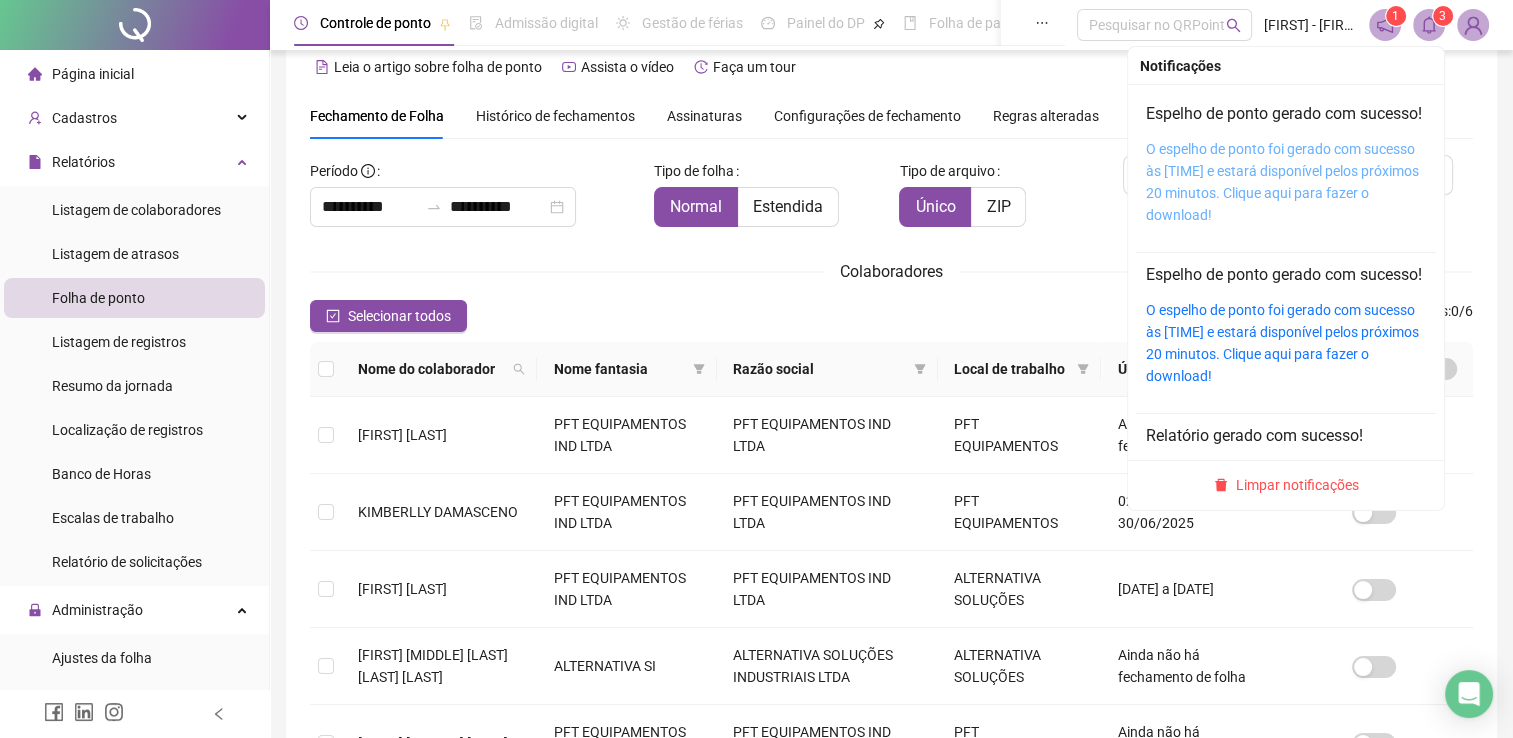 click on "O espelho de ponto foi gerado com sucesso às [TIME] e estará disponível pelos próximos 20 minutos.
Clique aqui para fazer o download!" at bounding box center [1282, 182] 